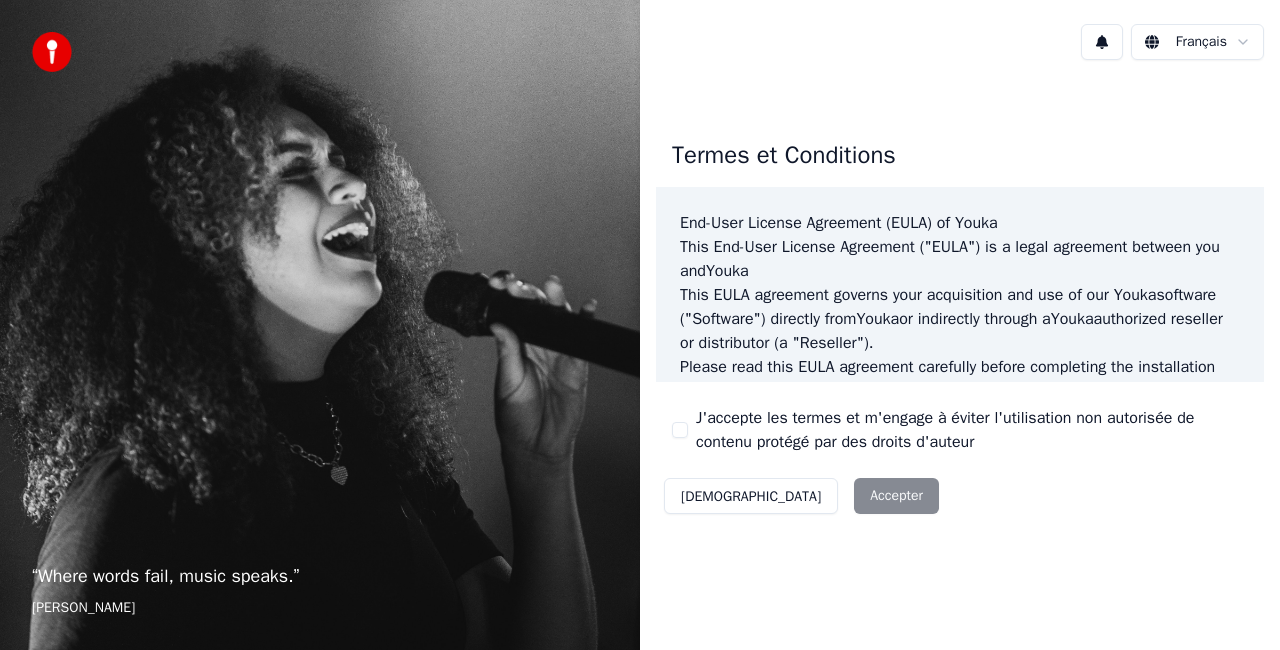 scroll, scrollTop: 0, scrollLeft: 0, axis: both 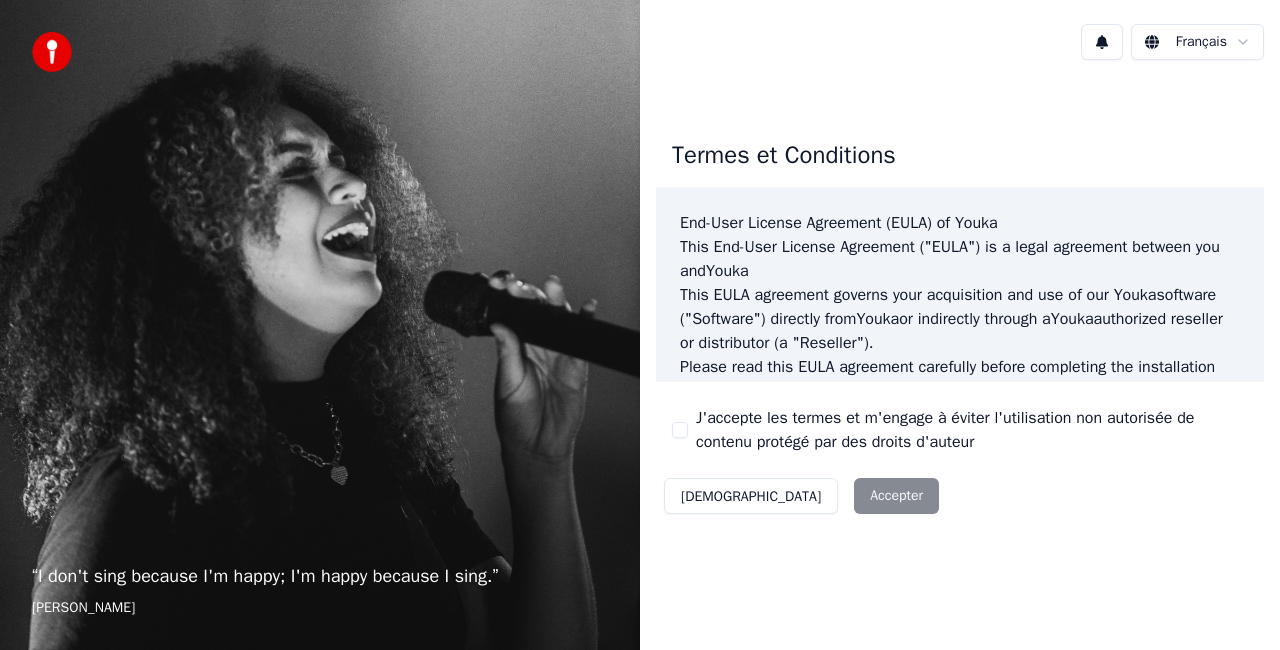 click on "“ I don't sing because I'm happy; I'm happy because I sing. ” [PERSON_NAME] Français Termes et Conditions End-User License Agreement ([PERSON_NAME]) of   Youka This End-User License Agreement ("[PERSON_NAME]") is a legal agreement between you and  Youka This [PERSON_NAME] agreement governs your acquisition and use of our   Youka  software ("Software") directly from  Youka  or indirectly through a  Youka  authorized reseller or distributor (a "Reseller"). Please read this [PERSON_NAME] agreement carefully before completing the installation process and using the   Youka  software. It provides a license to use the  Youka  software and contains warranty information and liability disclaimers. If you register for a free trial of the   Youka  software, this [PERSON_NAME] agreement will also govern that trial. By clicking "accept" or installing and/or using the  Youka   software, you are confirming your acceptance of the Software and agreeing to become bound by the terms of this [PERSON_NAME] agreement.   [PERSON_NAME]   [PERSON_NAME] Template  for   [PERSON_NAME] . License Grant" at bounding box center [640, 325] 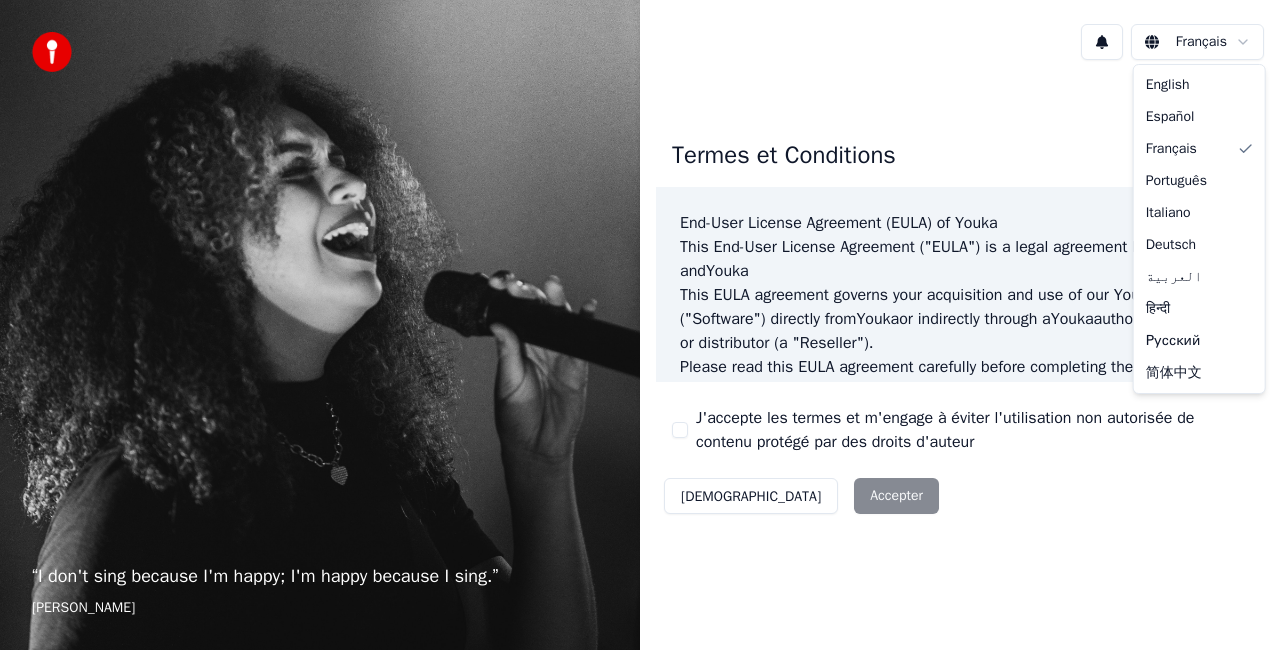 click on "“ I don't sing because I'm happy; I'm happy because I sing. ” [PERSON_NAME] Français Termes et Conditions End-User License Agreement ([PERSON_NAME]) of   Youka This End-User License Agreement ("[PERSON_NAME]") is a legal agreement between you and  Youka This [PERSON_NAME] agreement governs your acquisition and use of our   Youka  software ("Software") directly from  Youka  or indirectly through a  Youka  authorized reseller or distributor (a "Reseller"). Please read this [PERSON_NAME] agreement carefully before completing the installation process and using the   Youka  software. It provides a license to use the  Youka  software and contains warranty information and liability disclaimers. If you register for a free trial of the   Youka  software, this [PERSON_NAME] agreement will also govern that trial. By clicking "accept" or installing and/or using the  Youka   software, you are confirming your acceptance of the Software and agreeing to become bound by the terms of this [PERSON_NAME] agreement.   [PERSON_NAME]   [PERSON_NAME] Template  for   [PERSON_NAME] . License Grant" at bounding box center [640, 325] 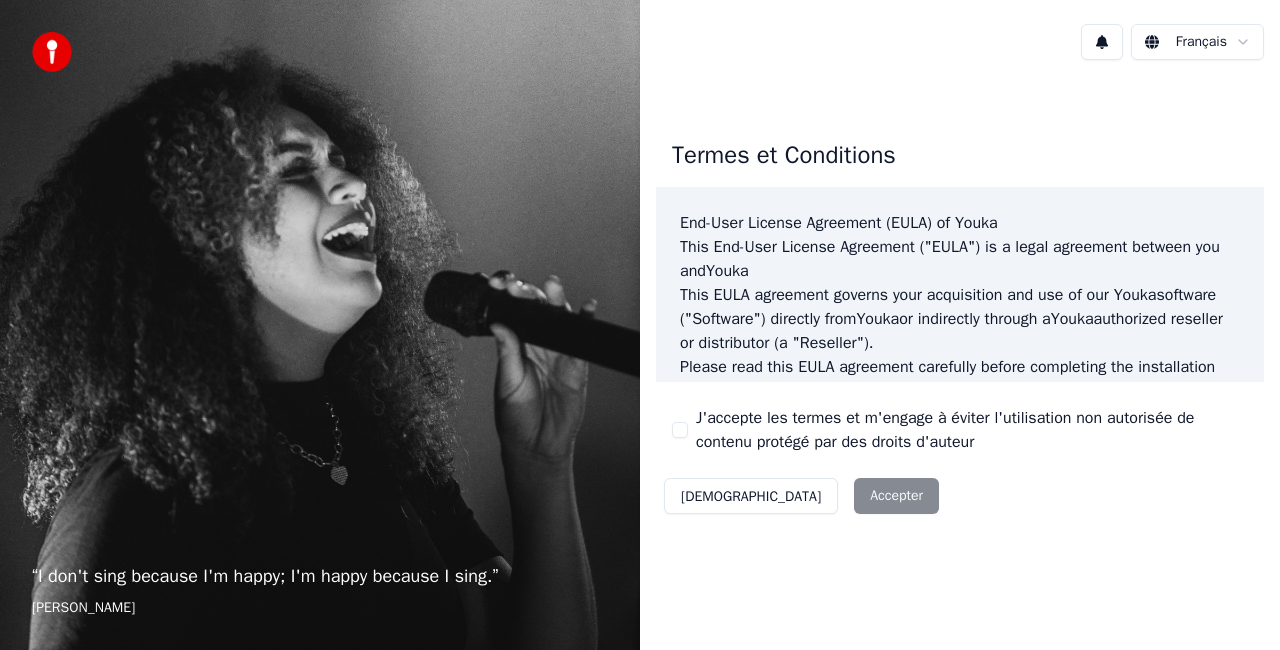 click on "Décliner Accepter" at bounding box center (801, 496) 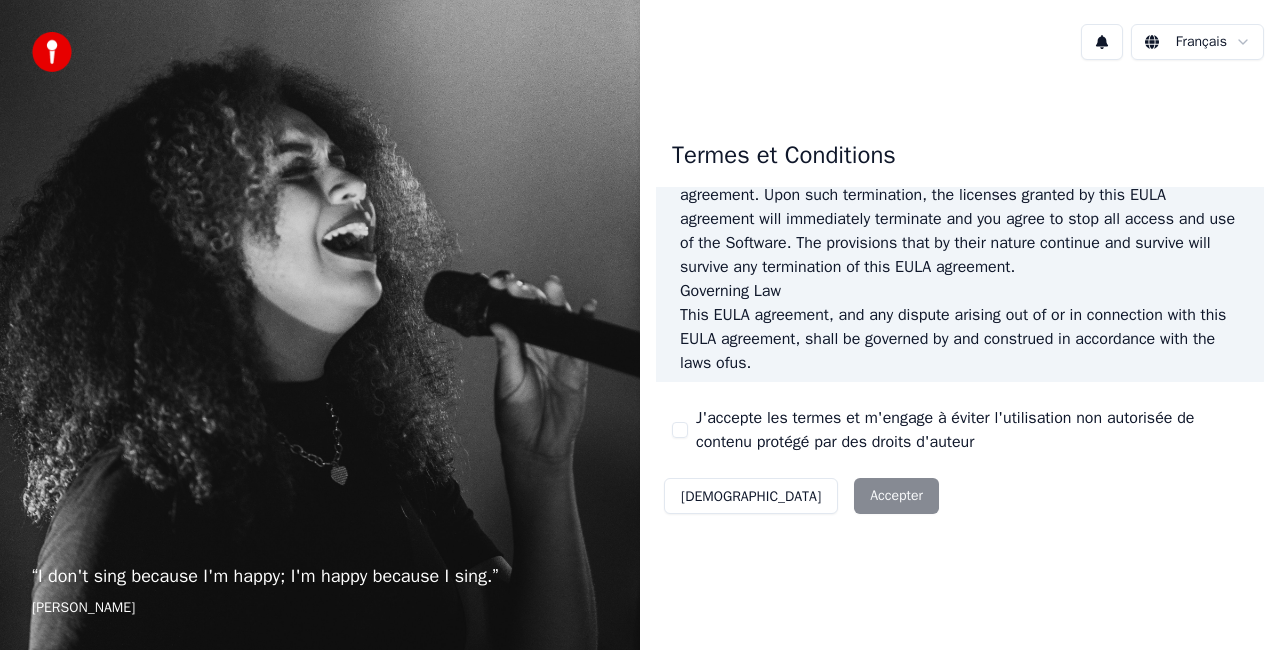 scroll, scrollTop: 1460, scrollLeft: 0, axis: vertical 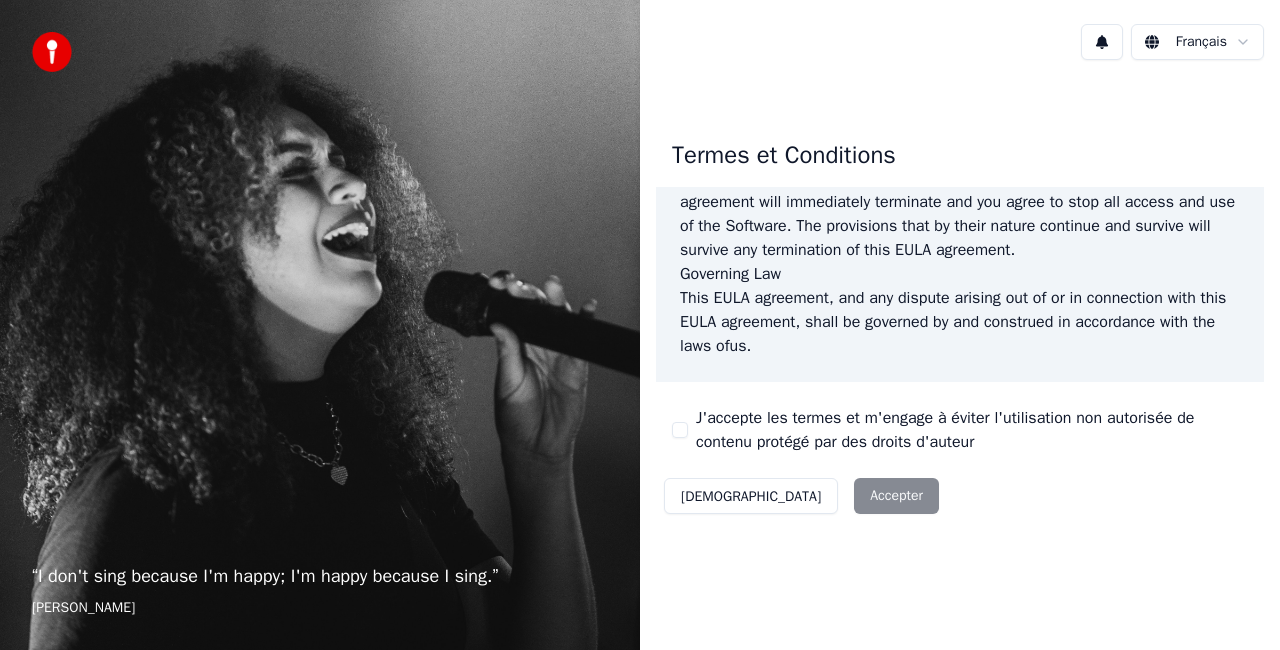 click on "Décliner Accepter" at bounding box center (801, 496) 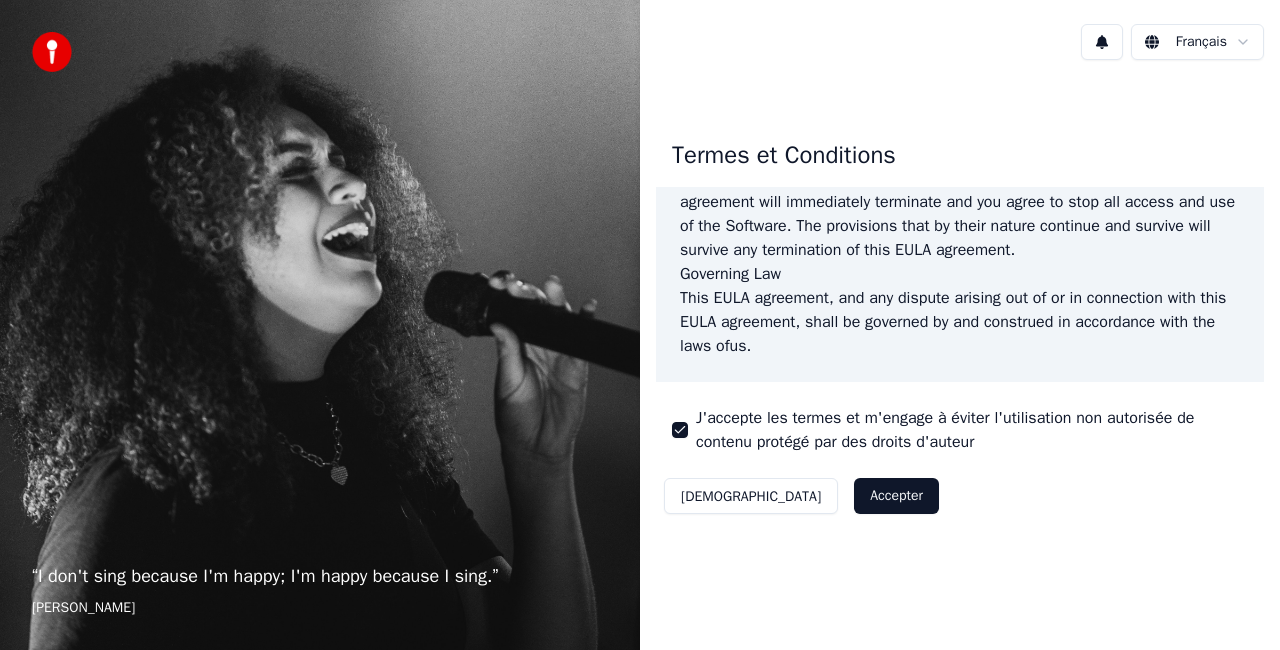 click on "Accepter" at bounding box center [896, 496] 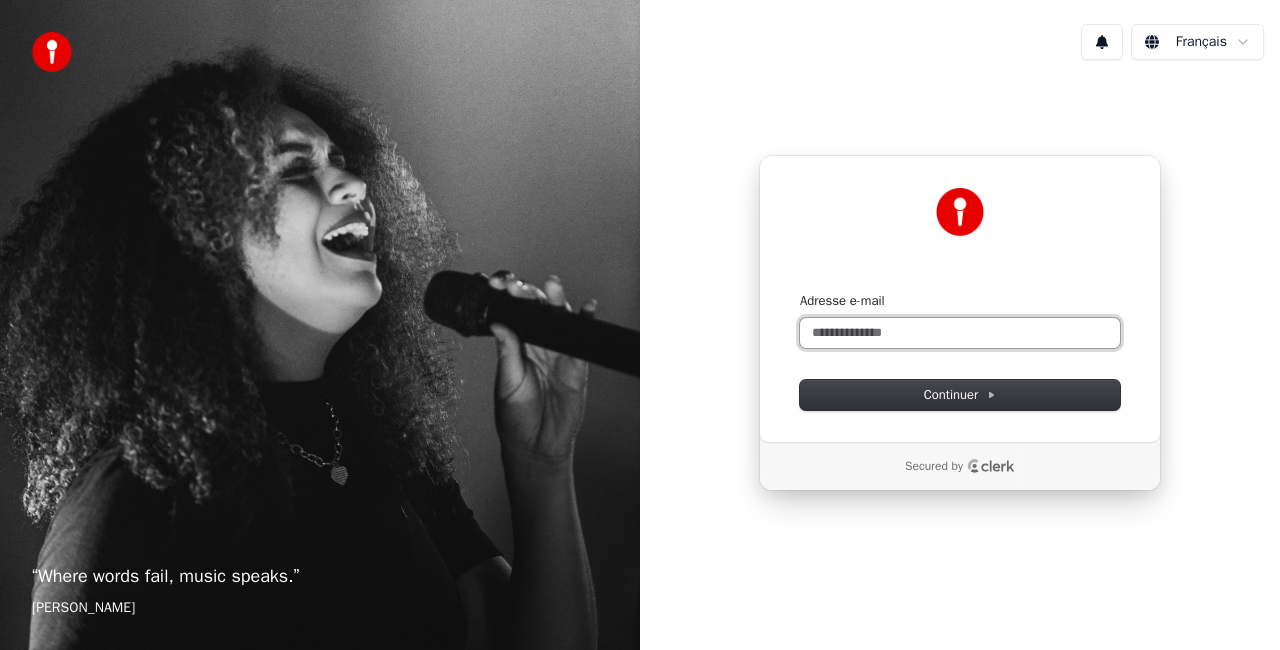 click on "Adresse e-mail" at bounding box center [960, 333] 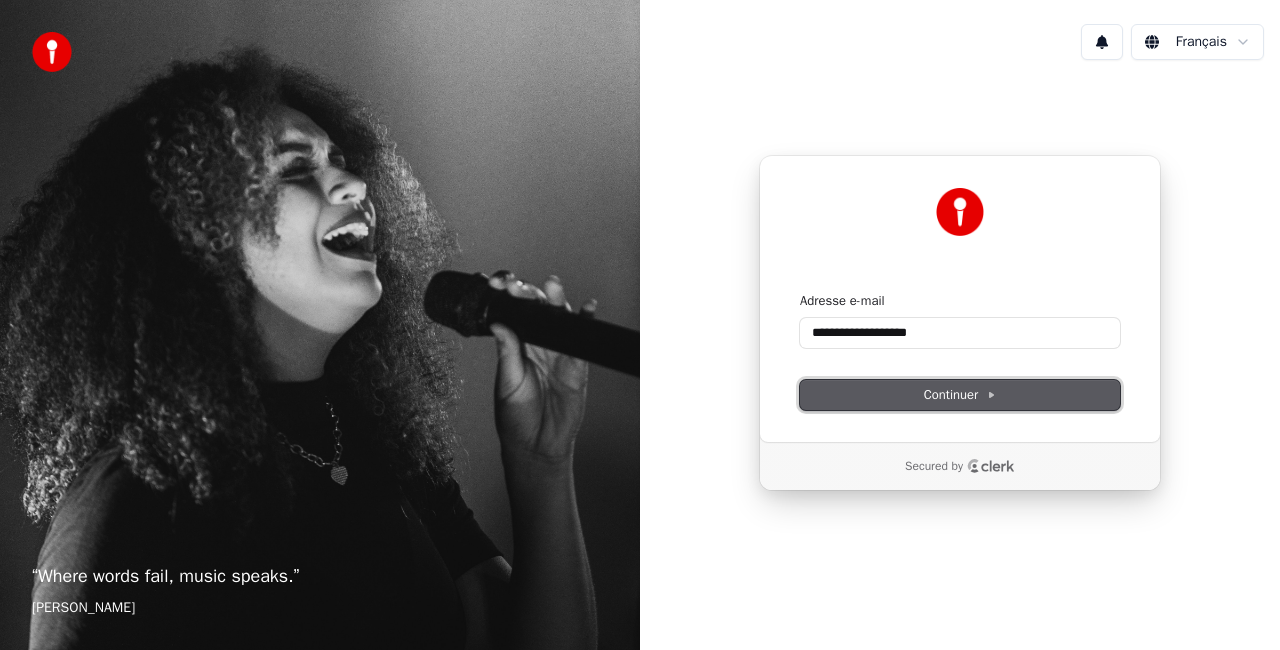 click on "Continuer" at bounding box center [960, 395] 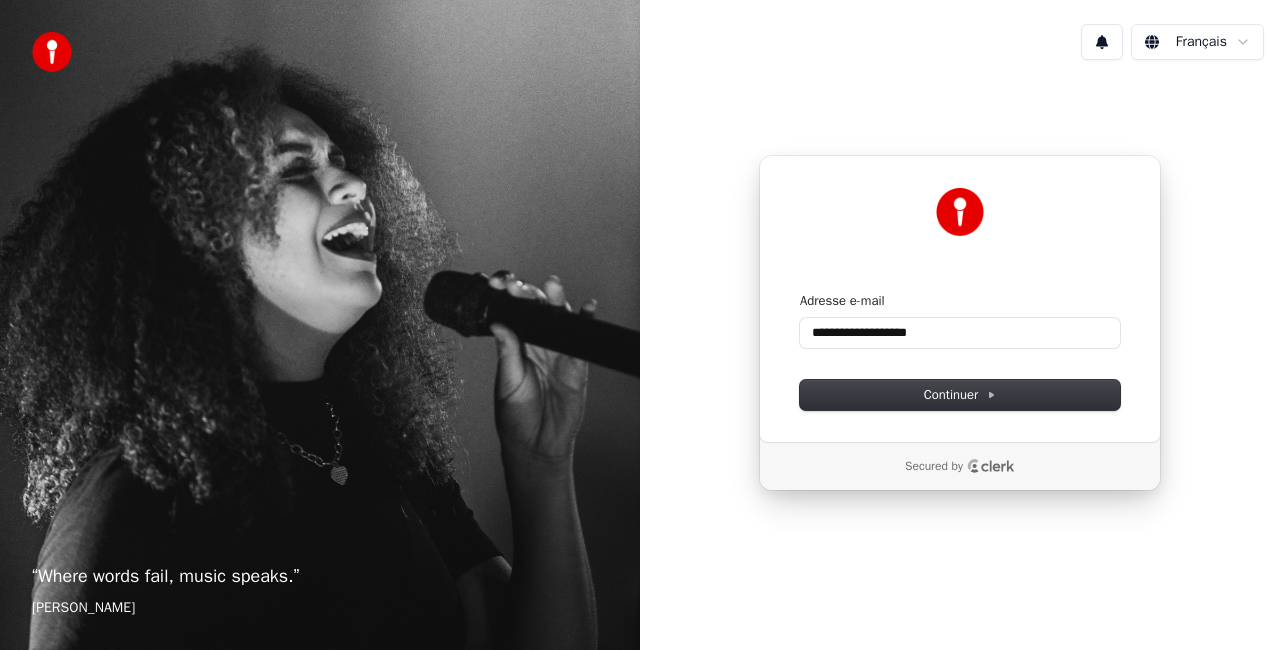 type on "**********" 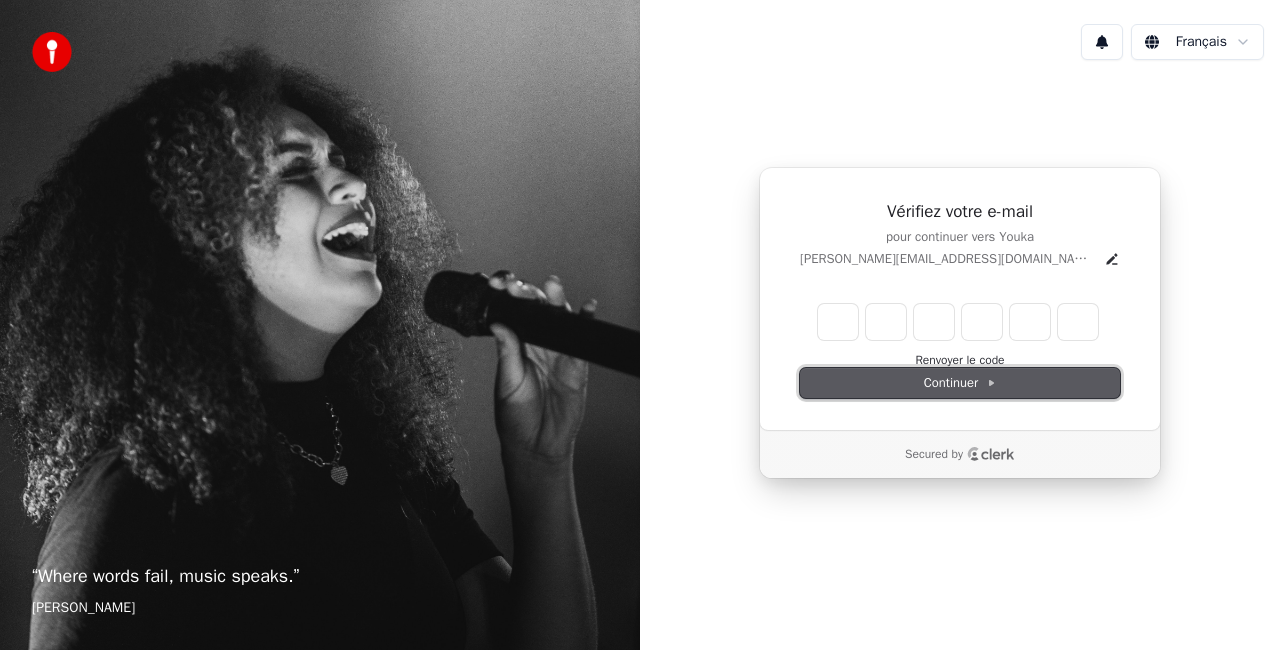 click on "Continuer" at bounding box center (960, 383) 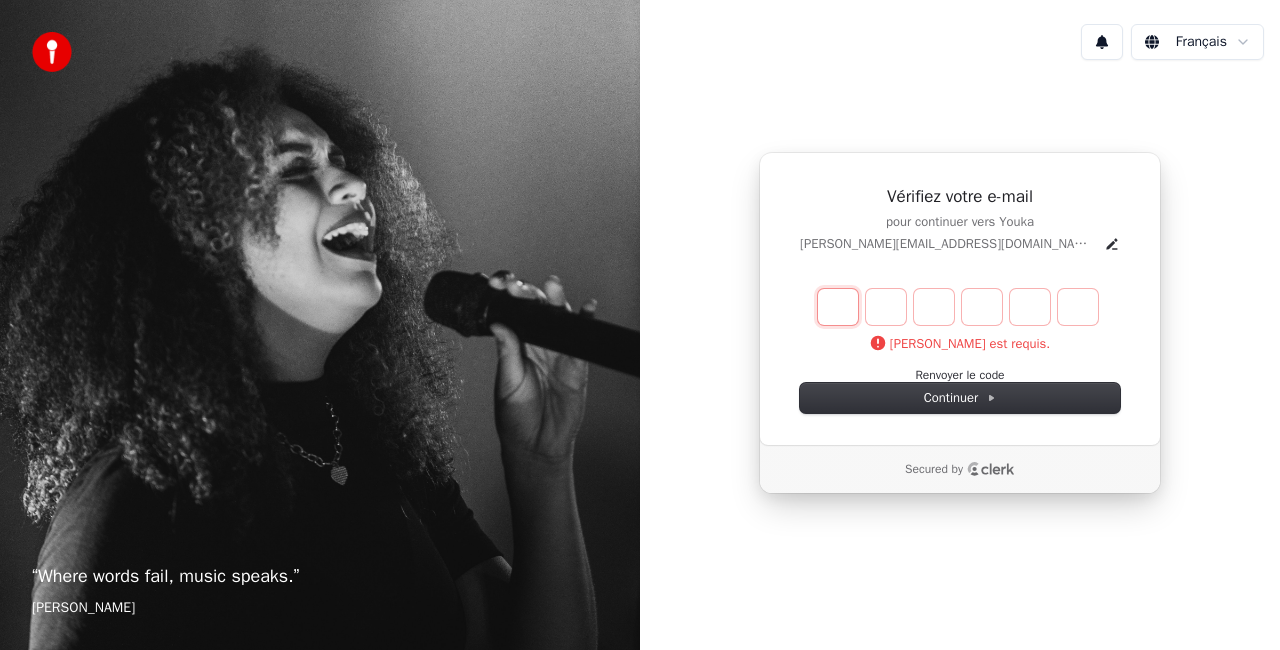 type on "*" 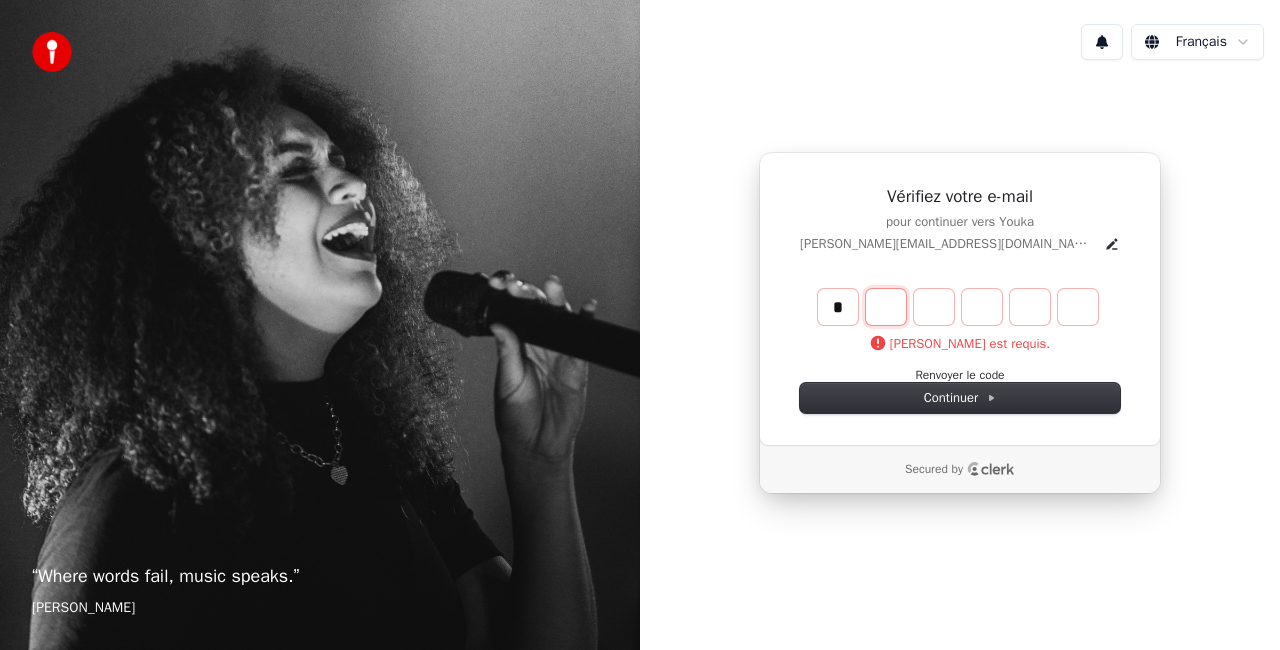 type on "*" 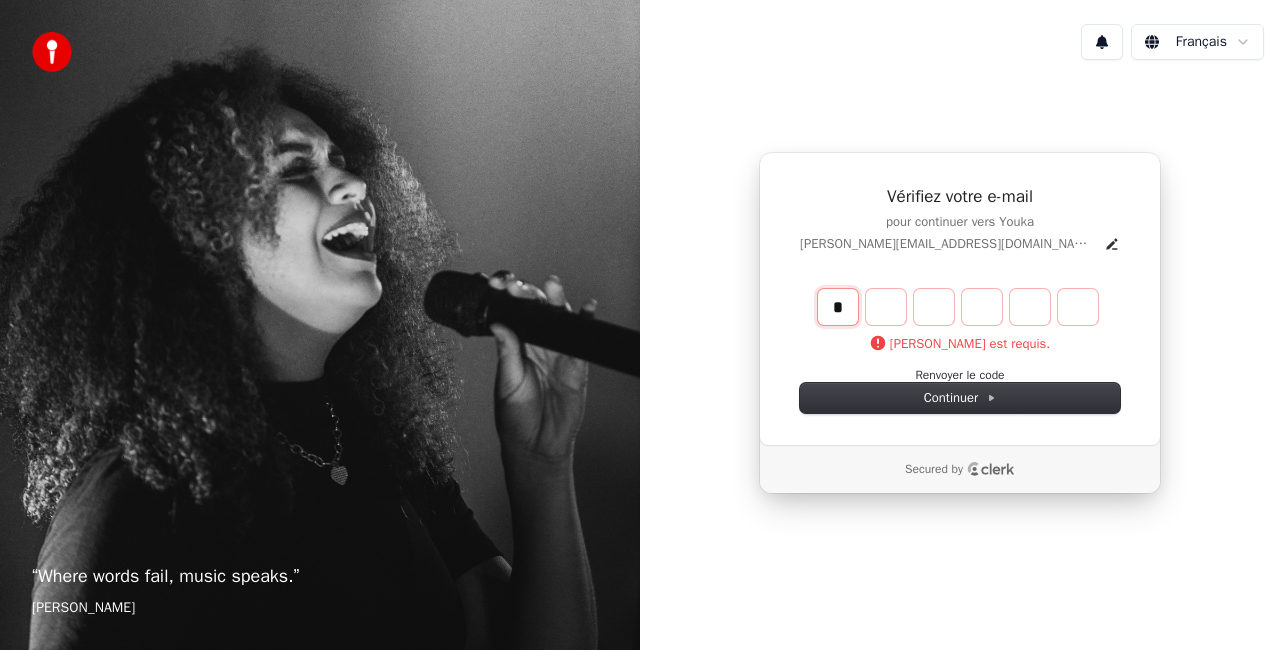 type on "*" 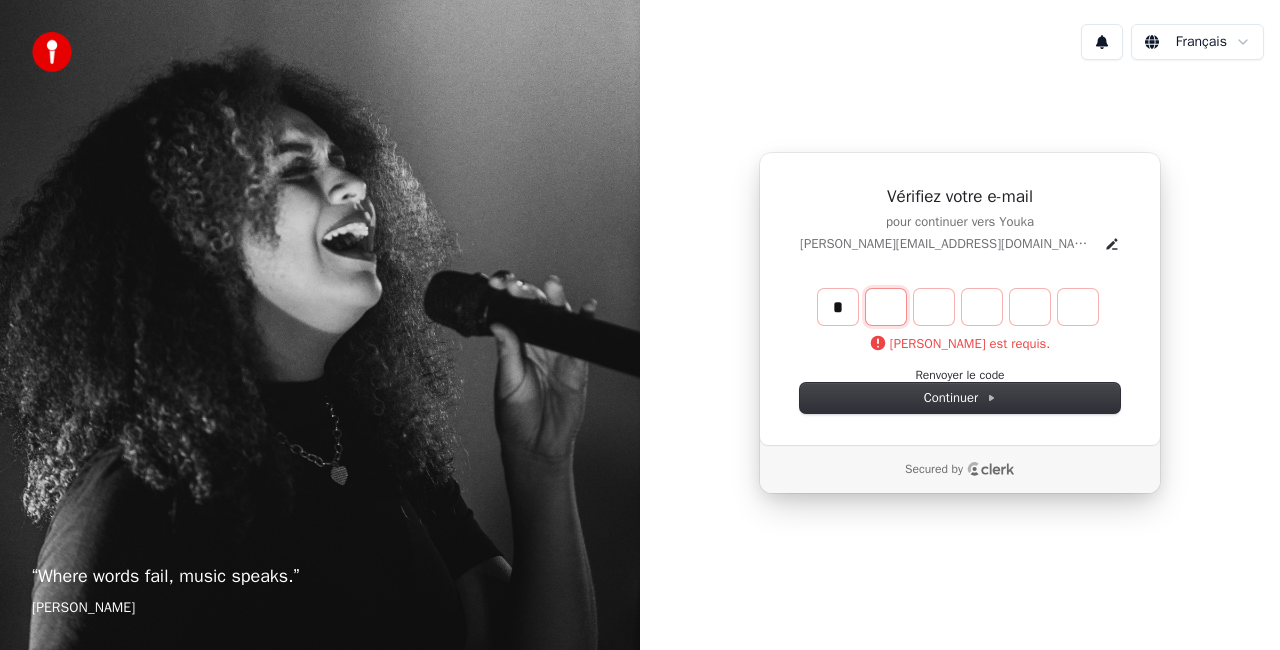 type on "*" 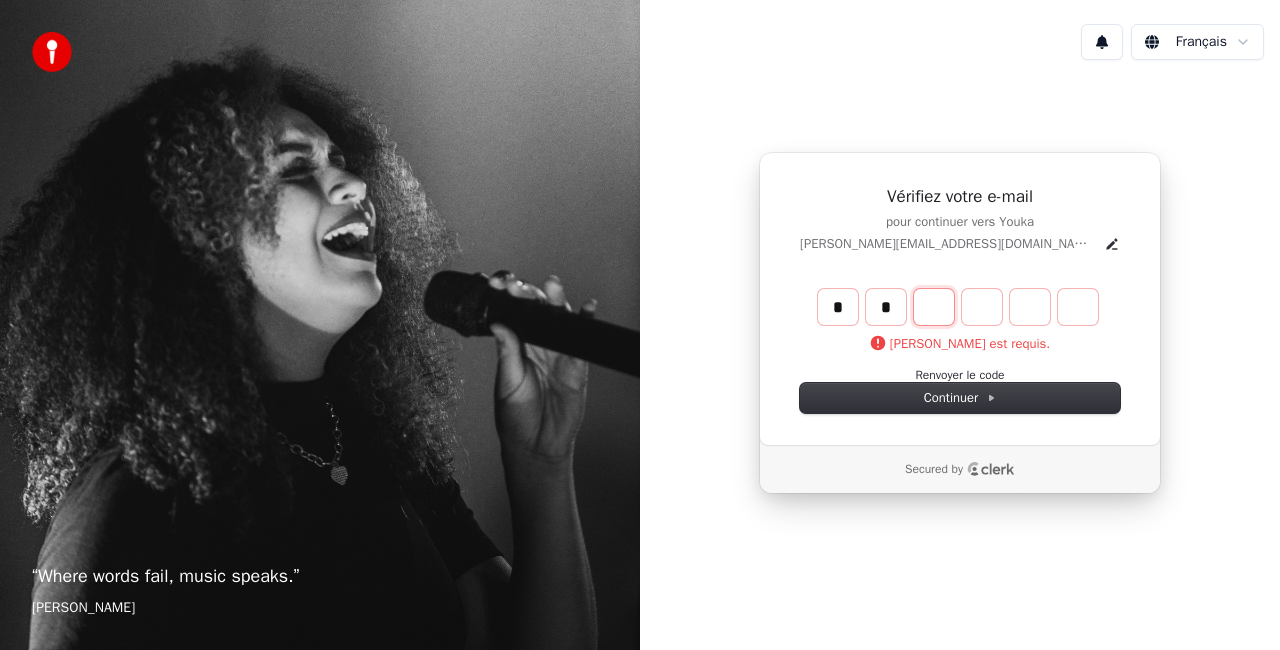type on "**" 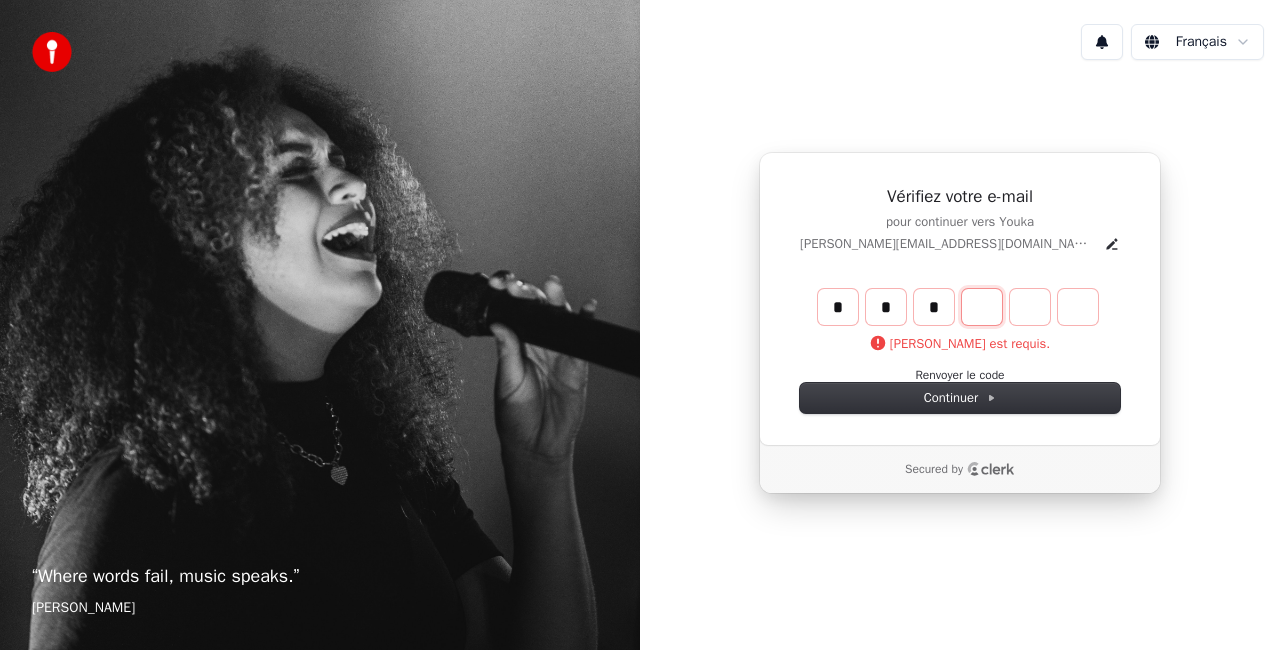 type on "***" 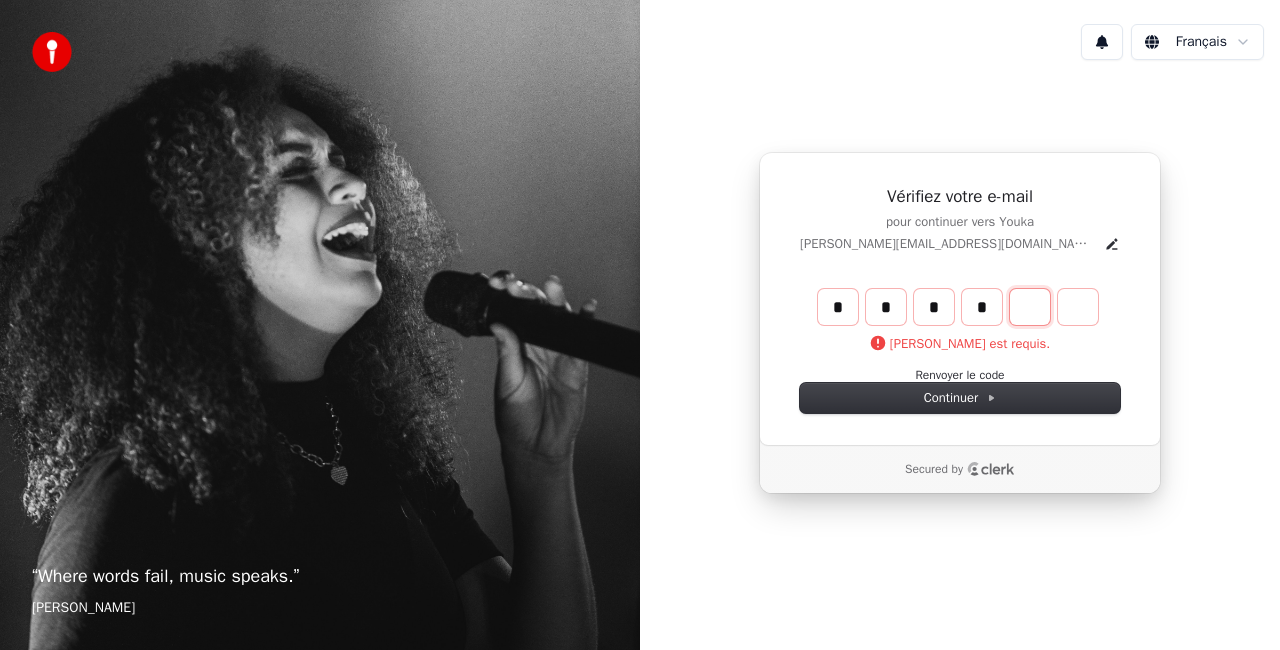 type on "****" 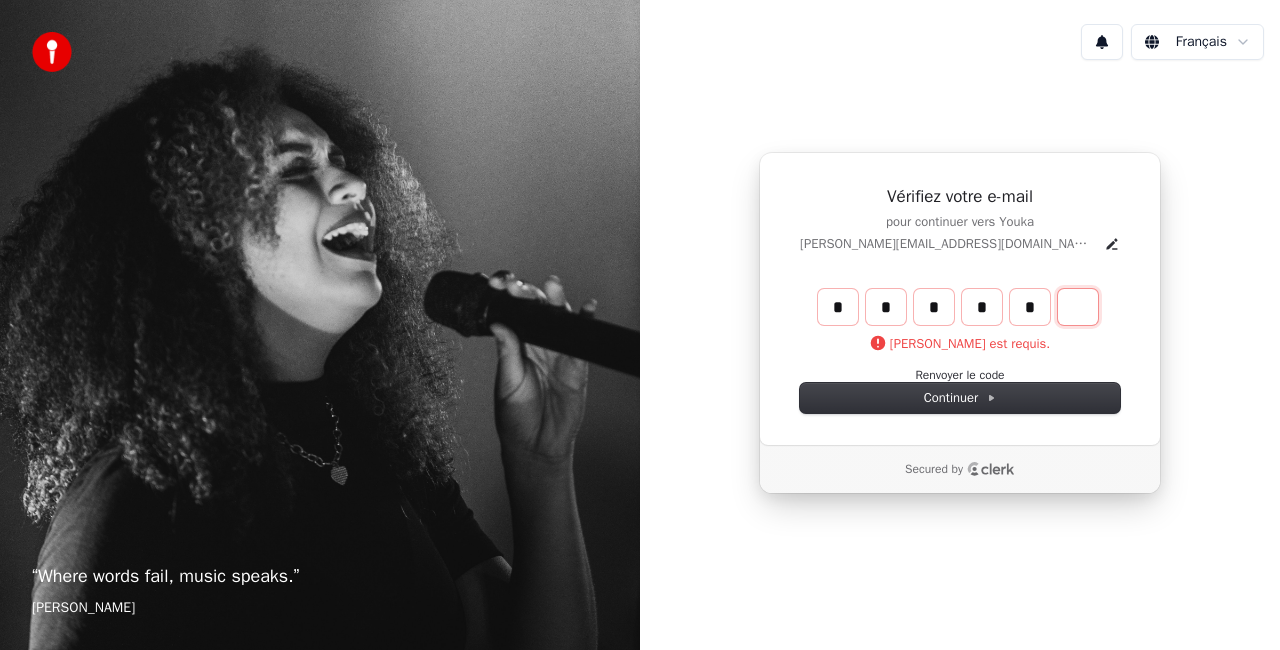 type on "******" 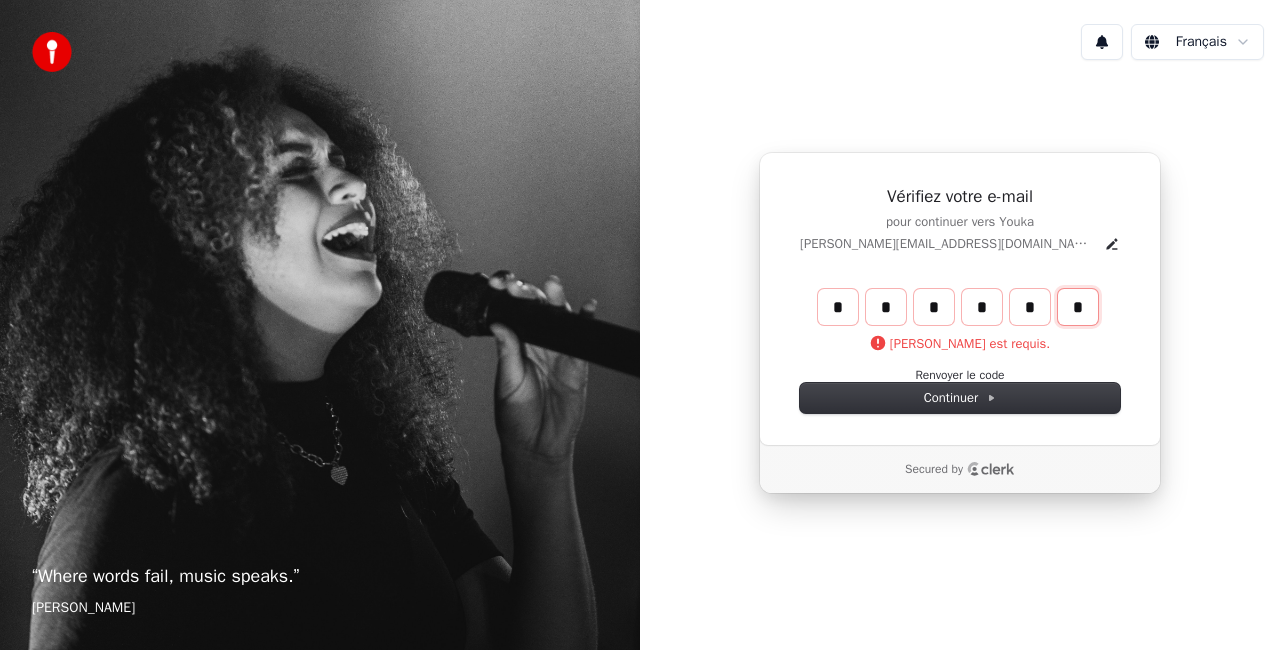 type on "*" 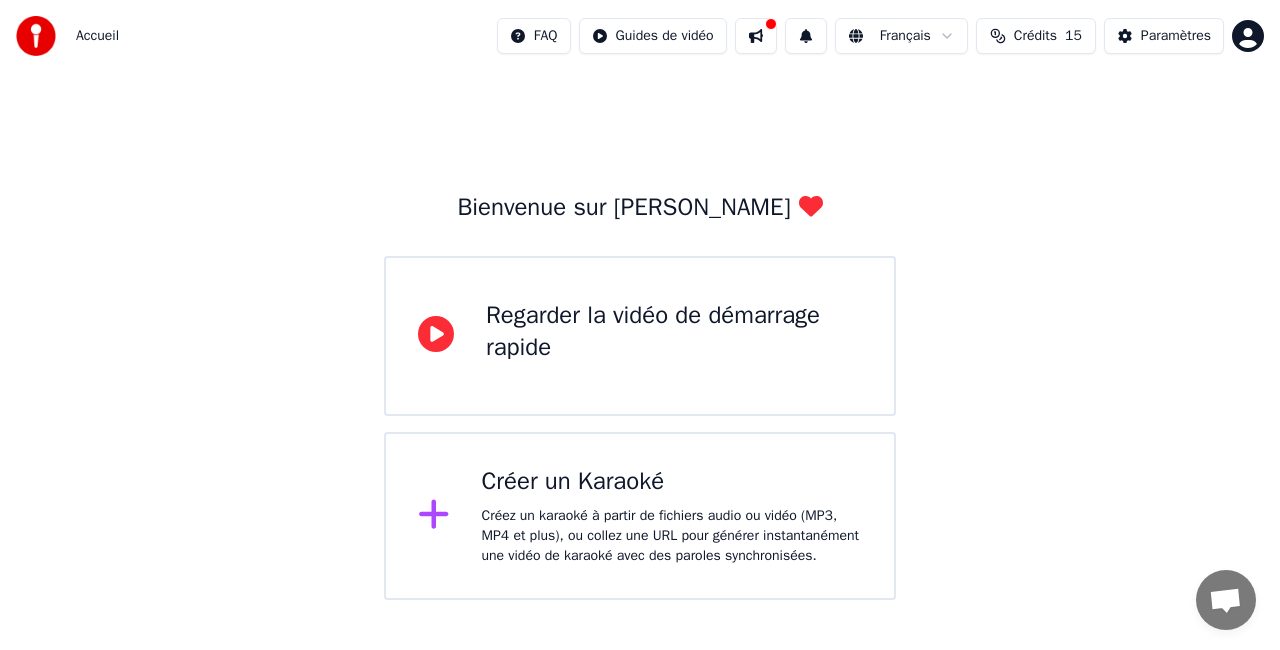 click on "Regarder la vidéo de démarrage rapide" at bounding box center (674, 332) 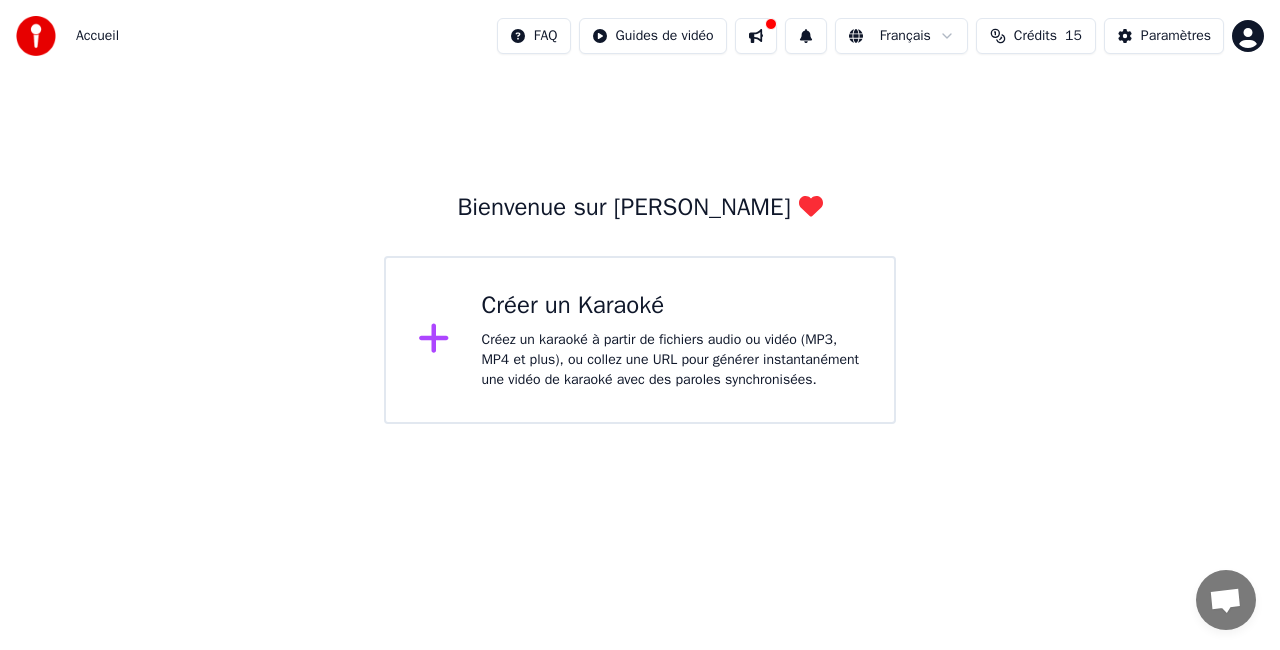 click on "Créer un Karaoké Créez un karaoké à partir de fichiers audio ou vidéo (MP3, MP4 et plus), ou collez une URL pour générer instantanément une vidéo de karaoké avec des paroles synchronisées." at bounding box center (672, 340) 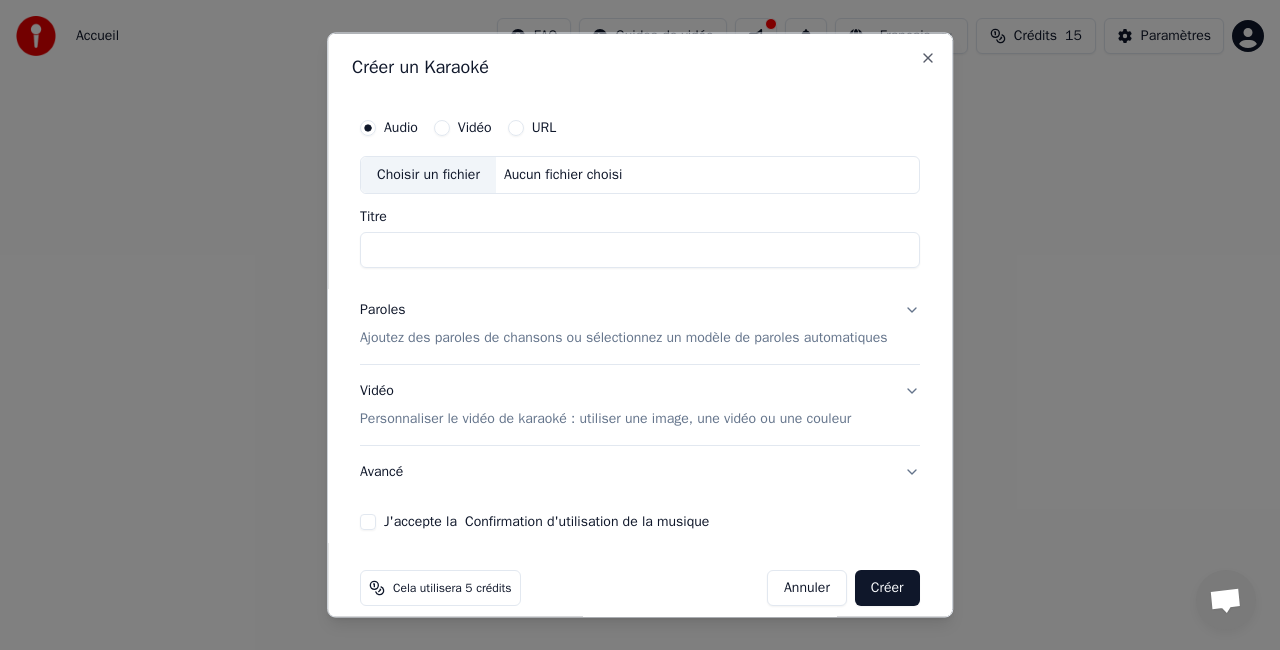 click on "Paroles Ajoutez des paroles de chansons ou sélectionnez un modèle de paroles automatiques" at bounding box center [624, 323] 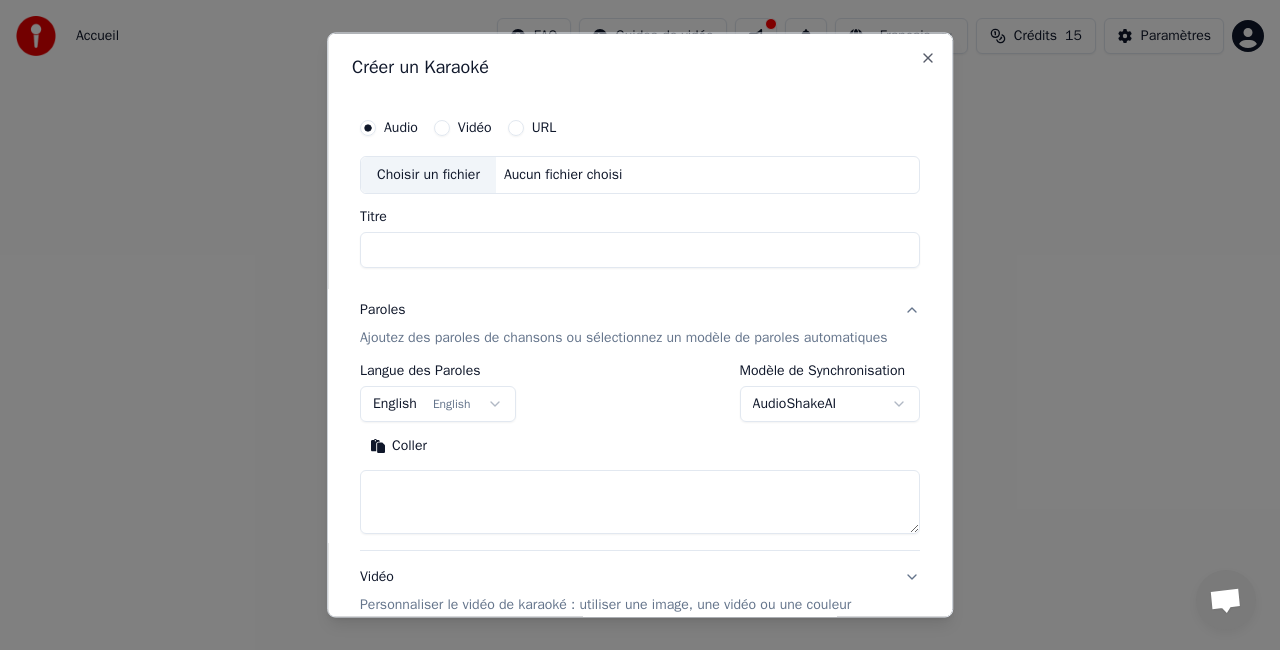 click on "Coller" at bounding box center (398, 445) 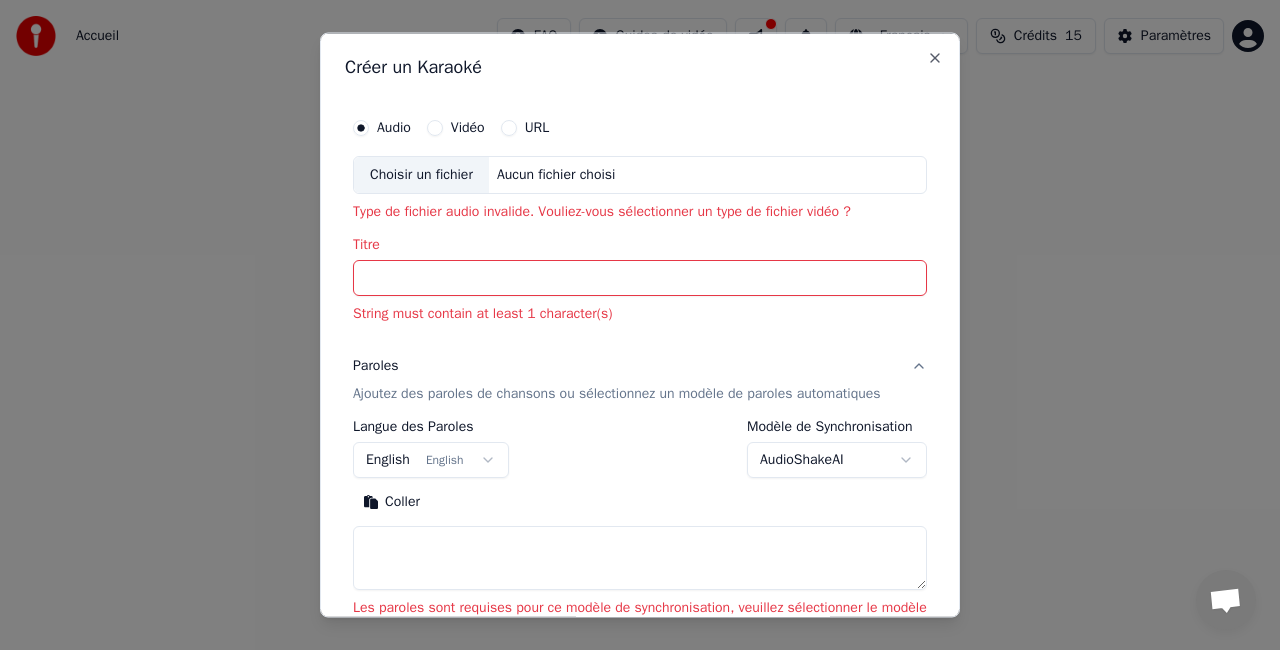 click on "English English" at bounding box center [431, 459] 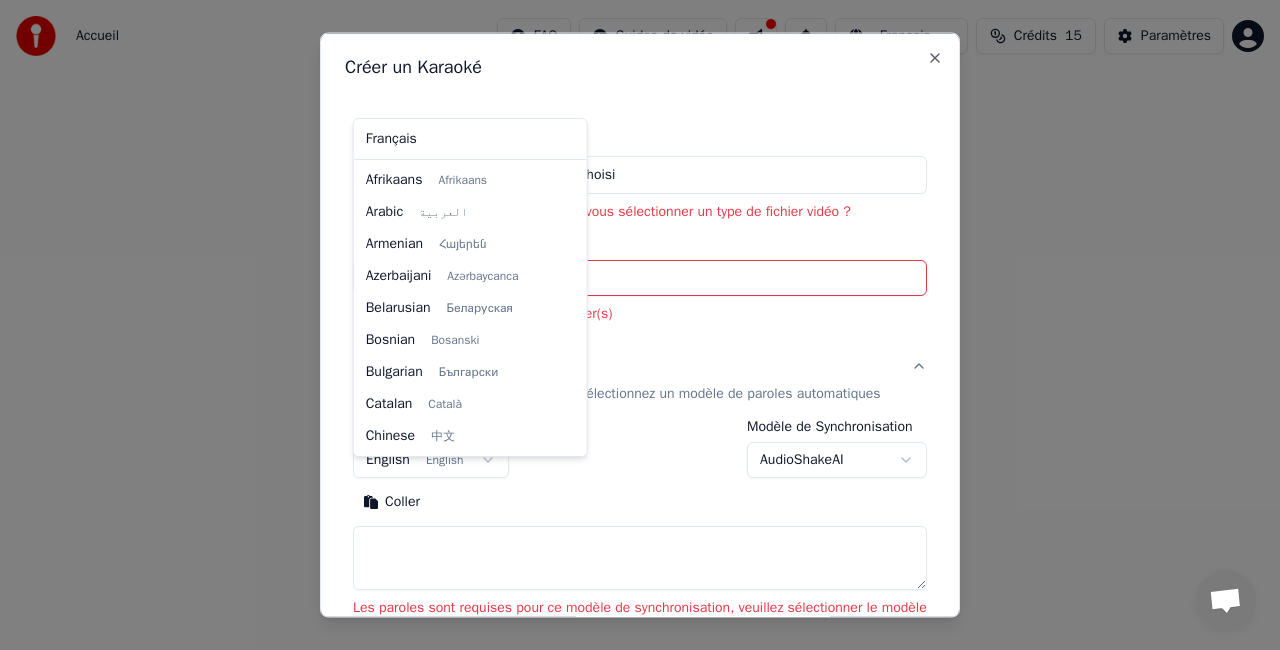 scroll, scrollTop: 160, scrollLeft: 0, axis: vertical 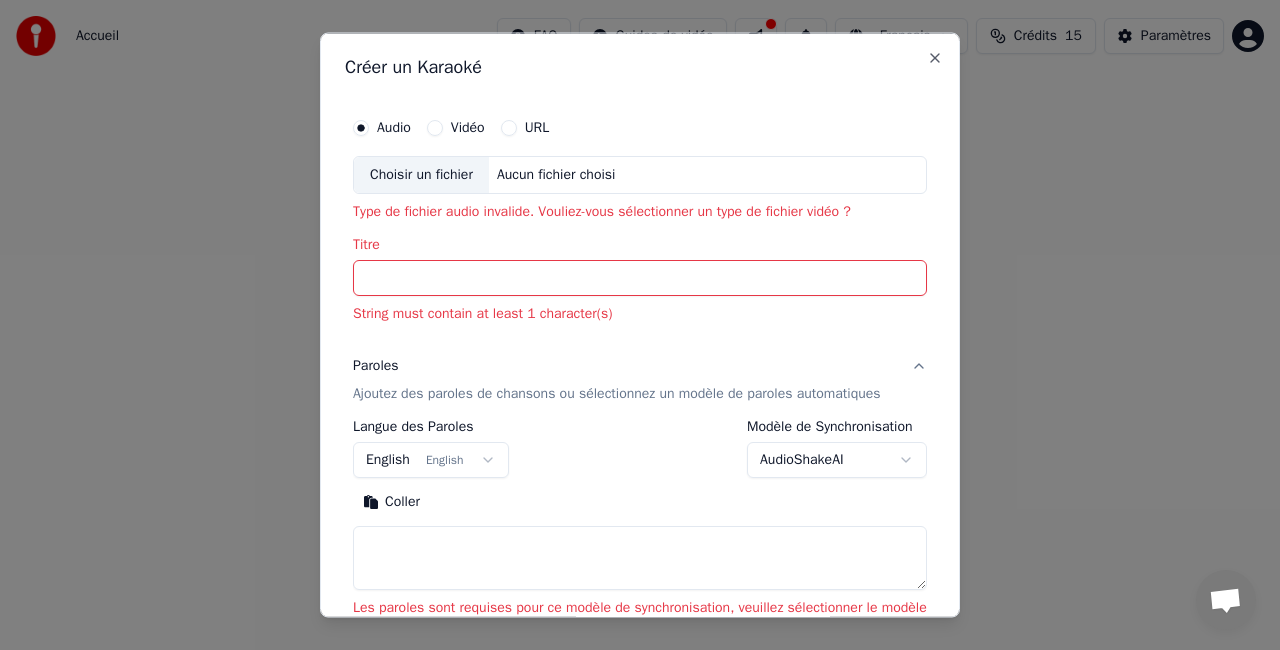 click on "**********" at bounding box center [640, 212] 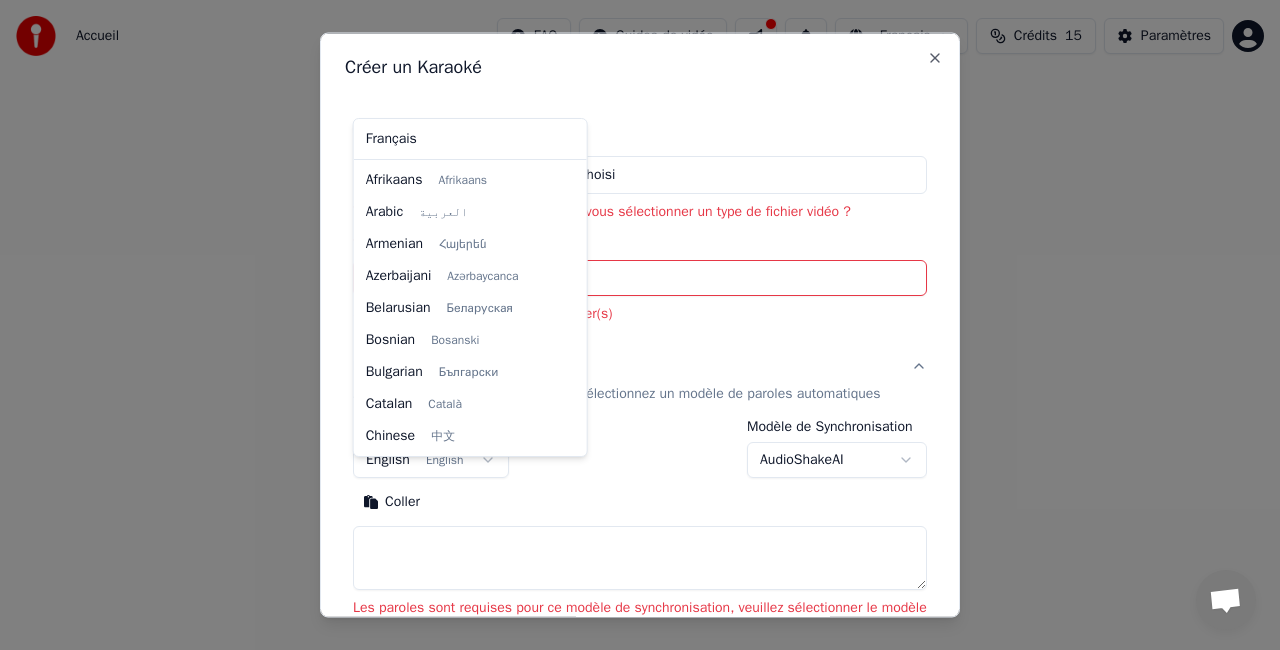 click on "**********" at bounding box center (640, 212) 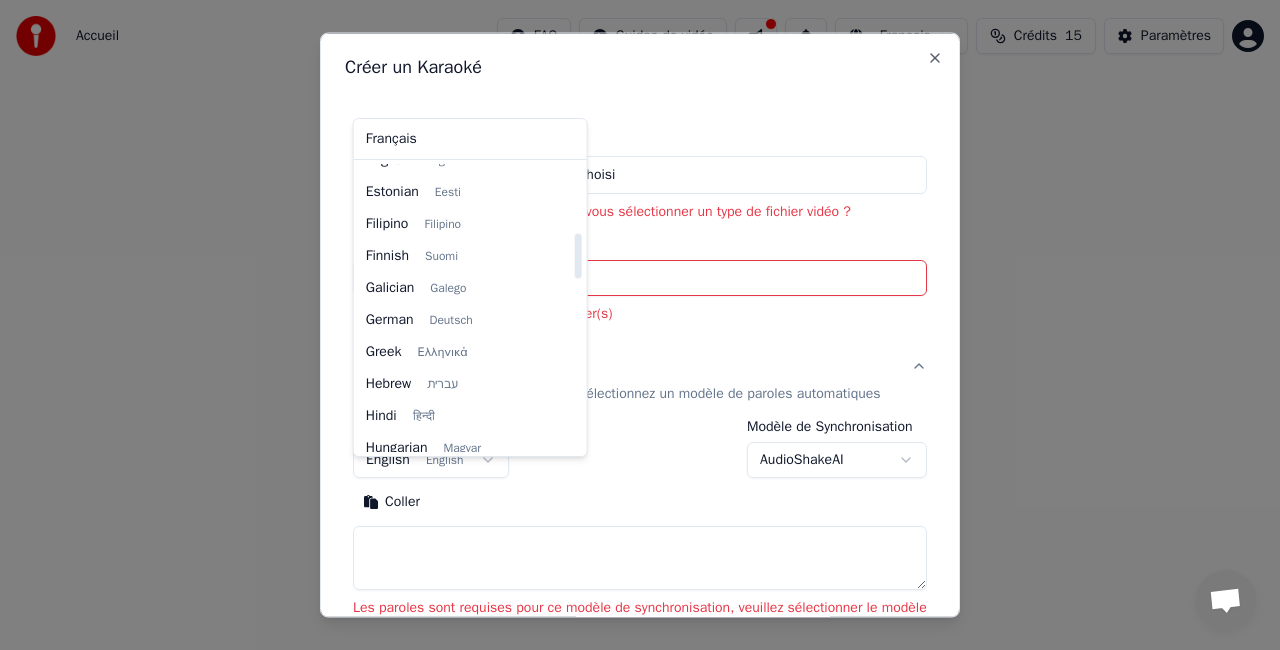scroll, scrollTop: 336, scrollLeft: 0, axis: vertical 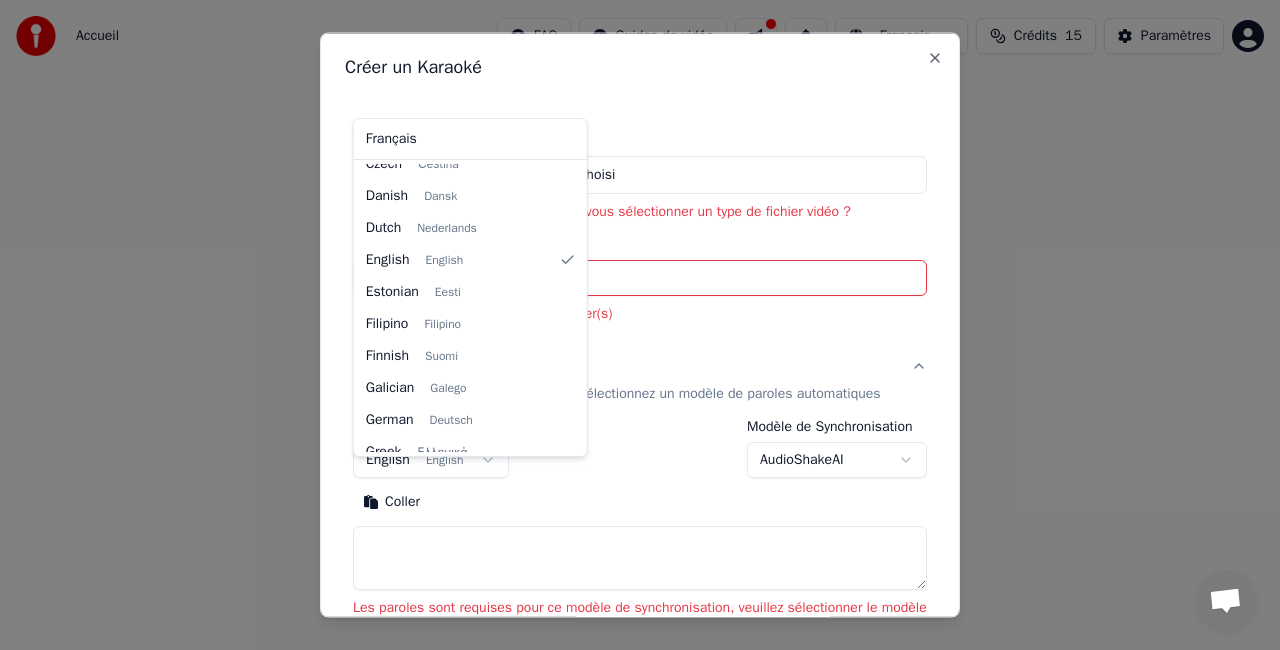 select on "**" 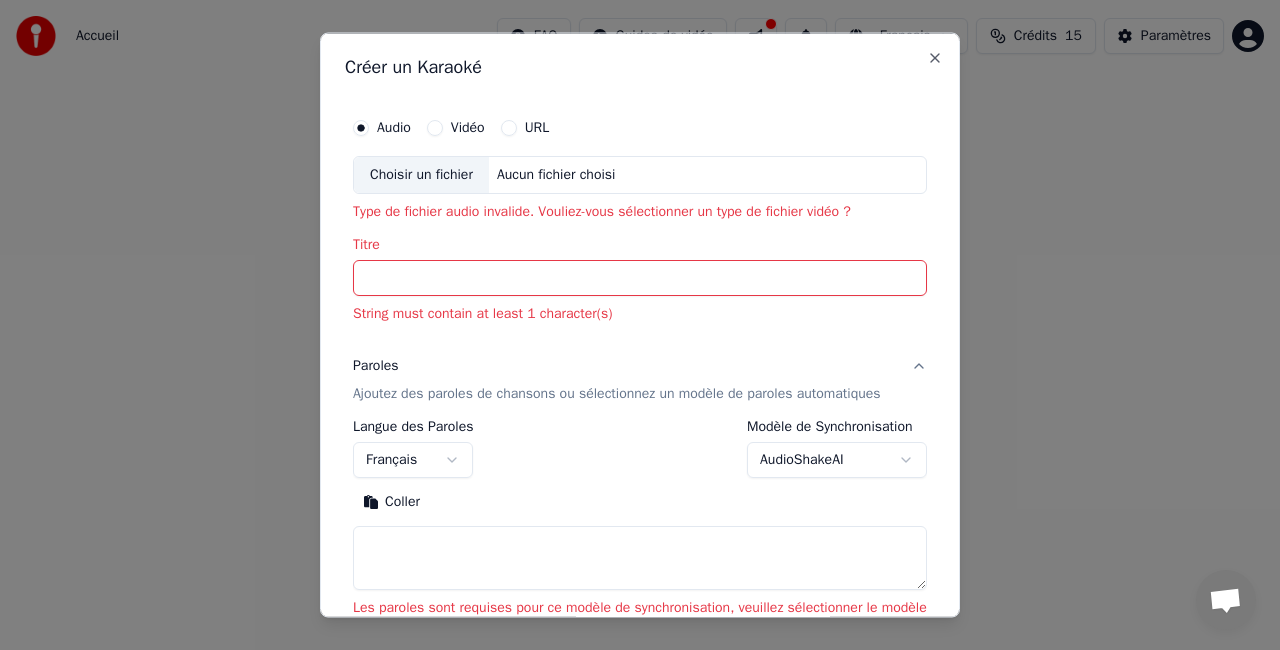 click on "Titre" at bounding box center (640, 277) 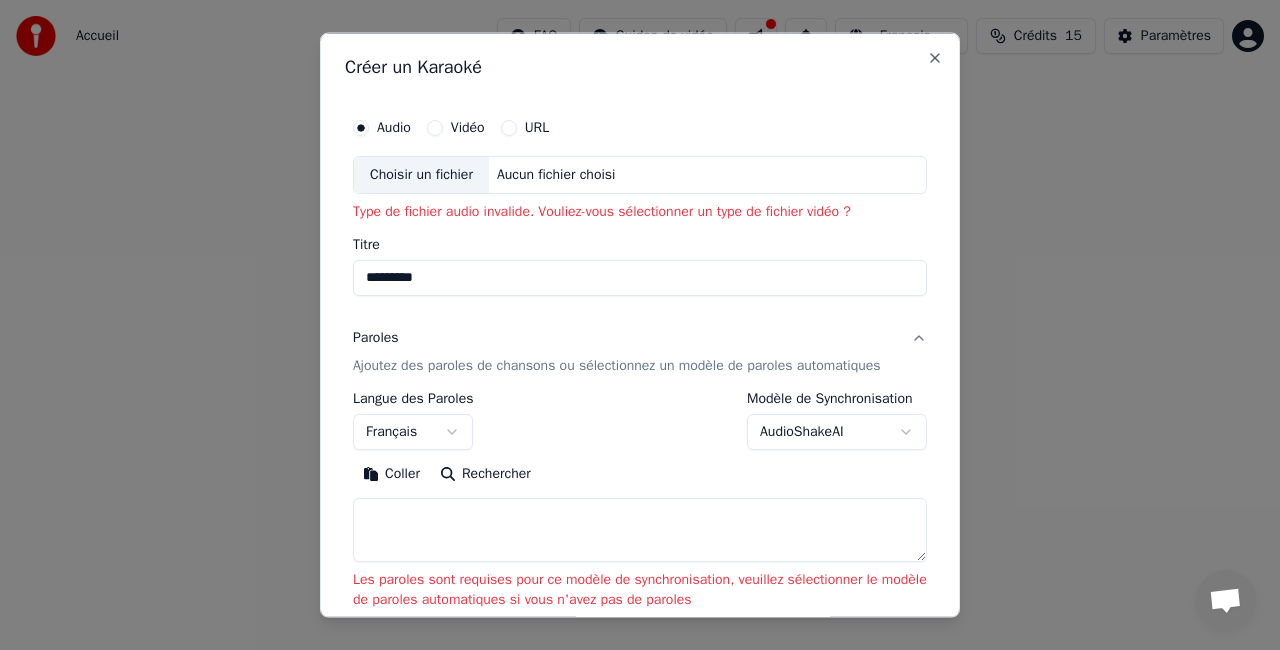 type on "*********" 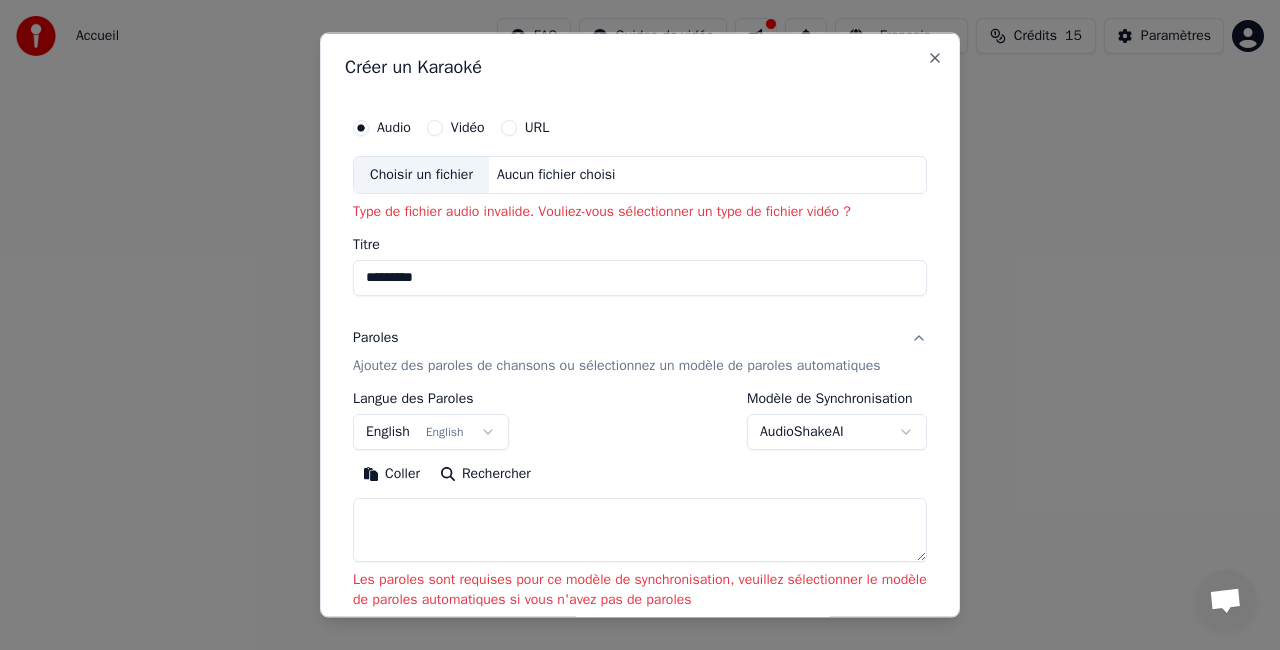 click on "Coller" at bounding box center [391, 473] 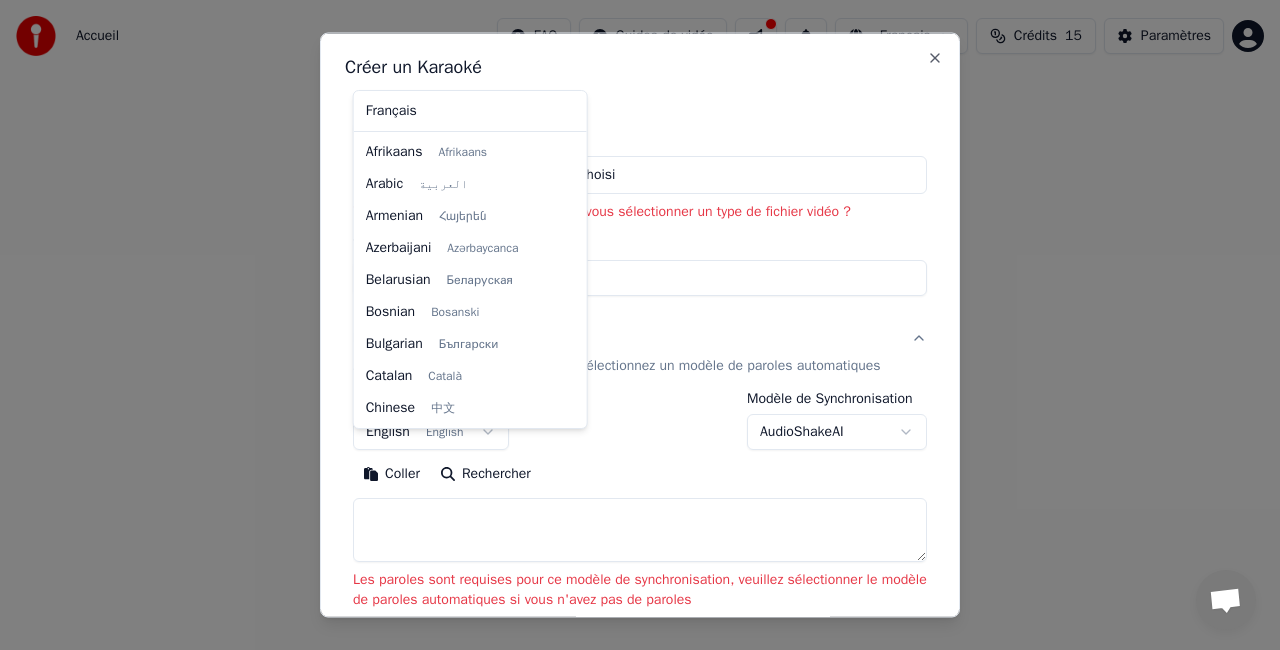 click on "**********" at bounding box center (640, 212) 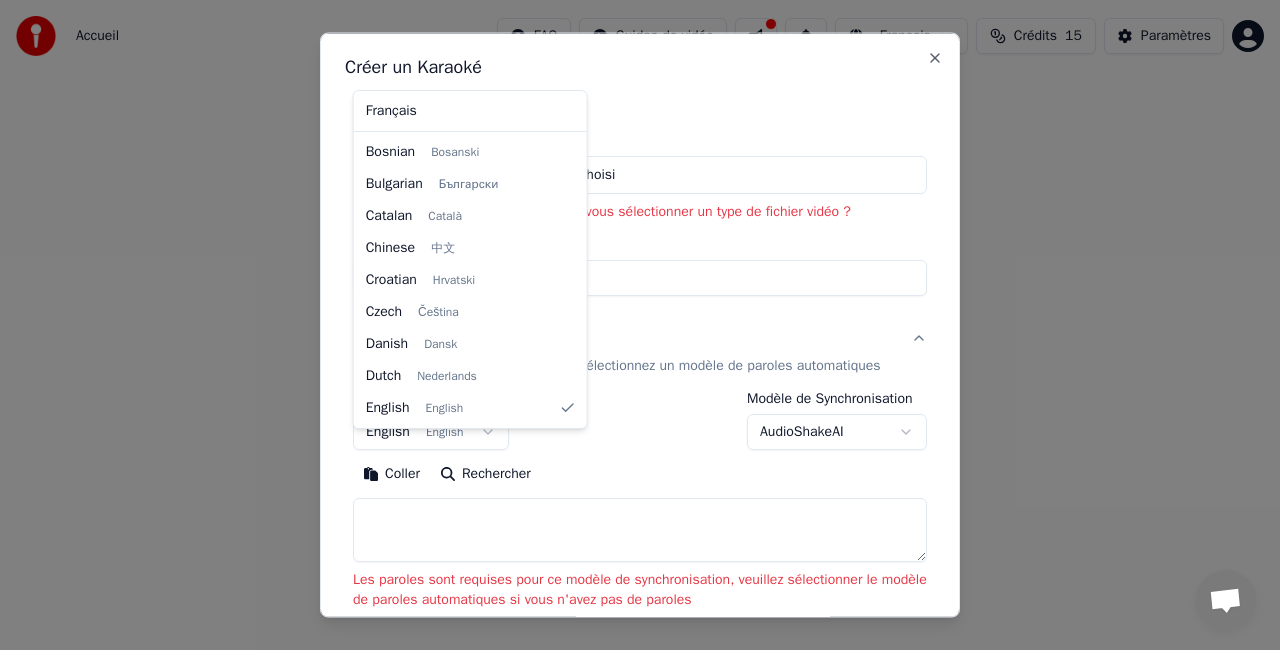 select on "**" 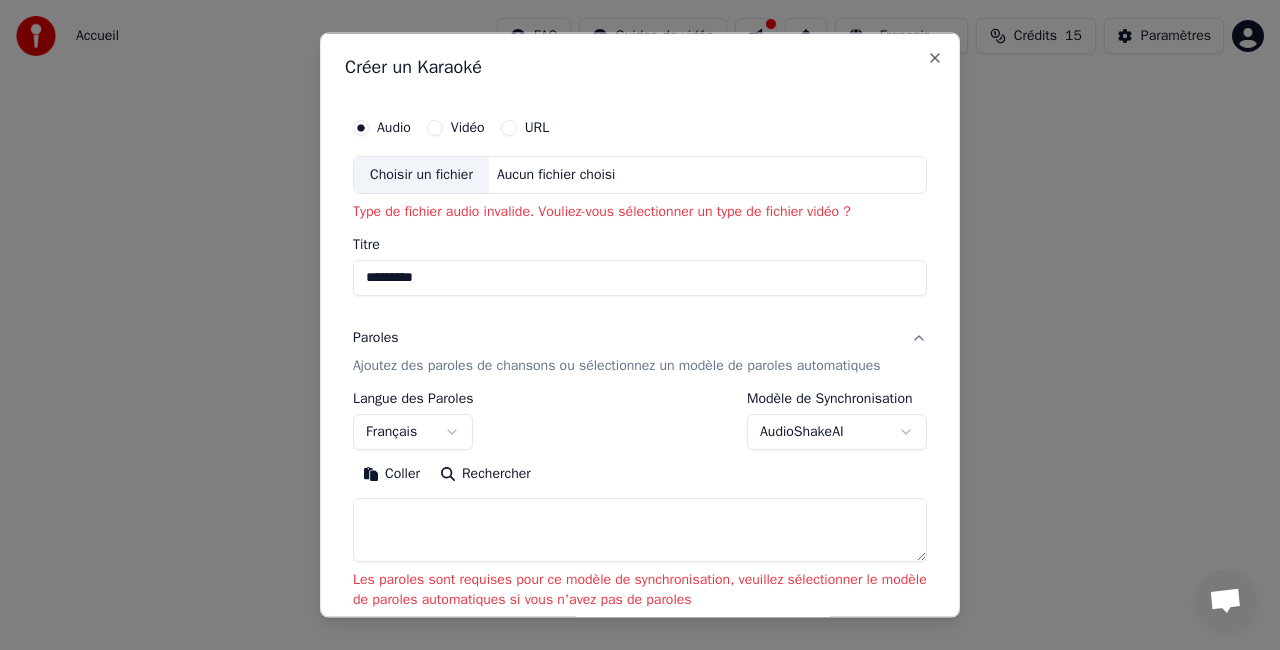 click on "*********" at bounding box center (640, 277) 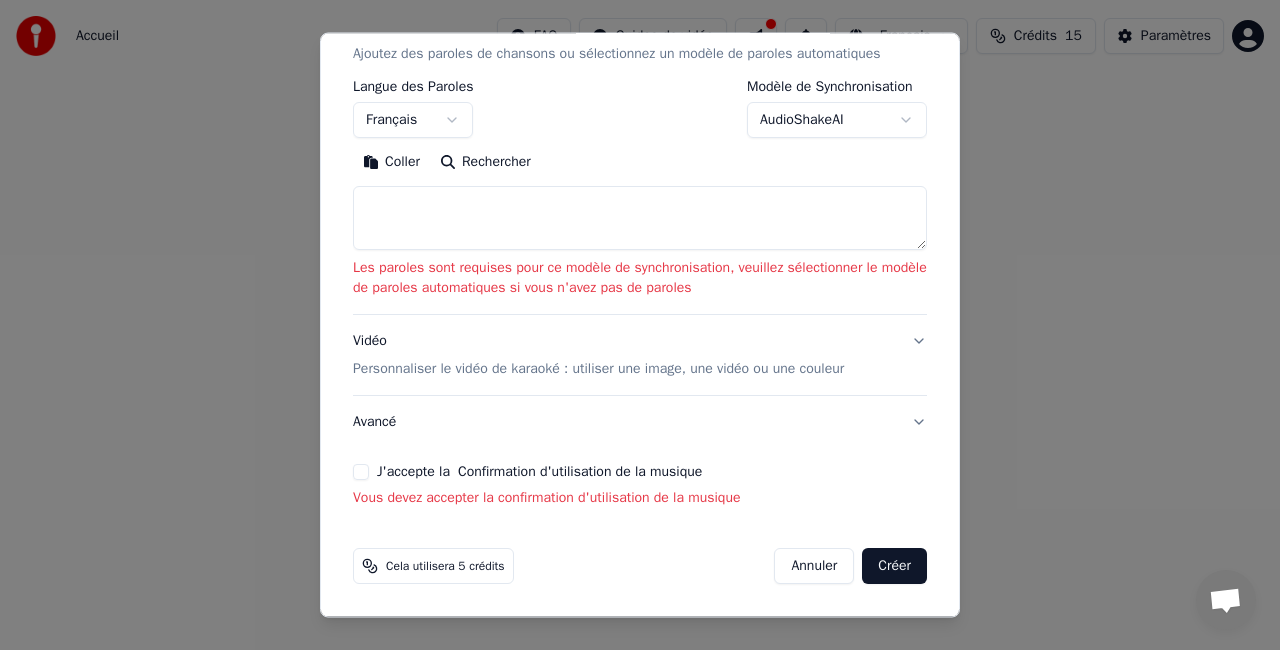 scroll, scrollTop: 328, scrollLeft: 0, axis: vertical 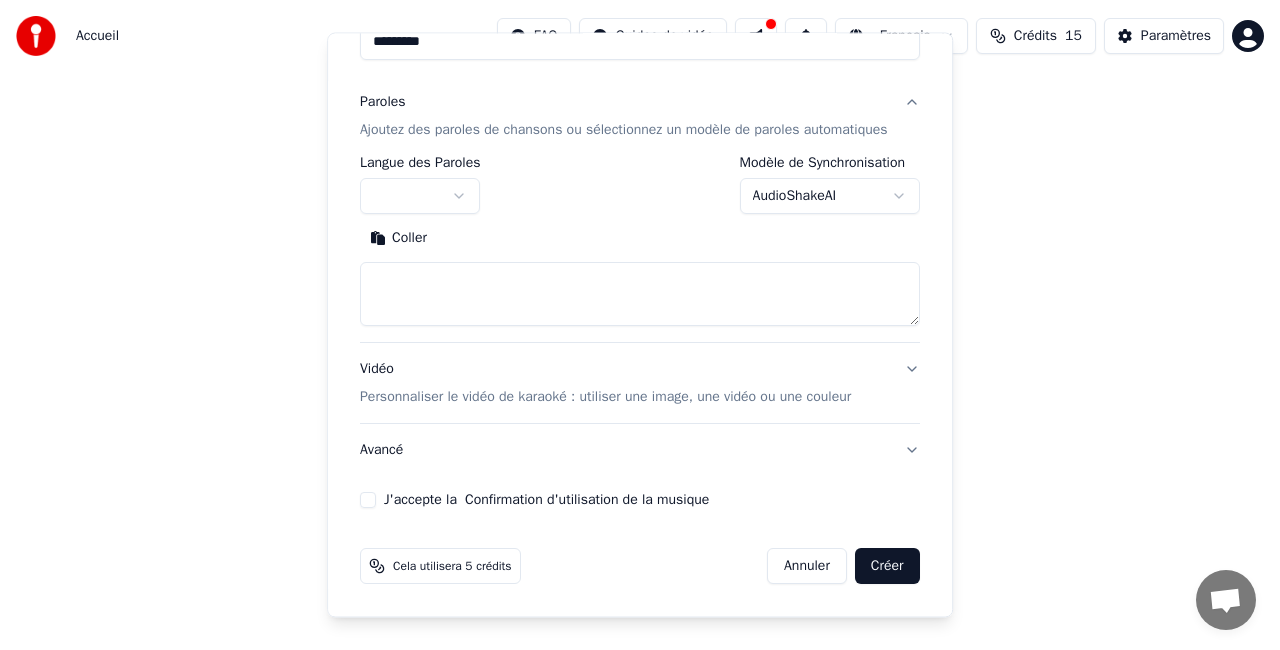 type 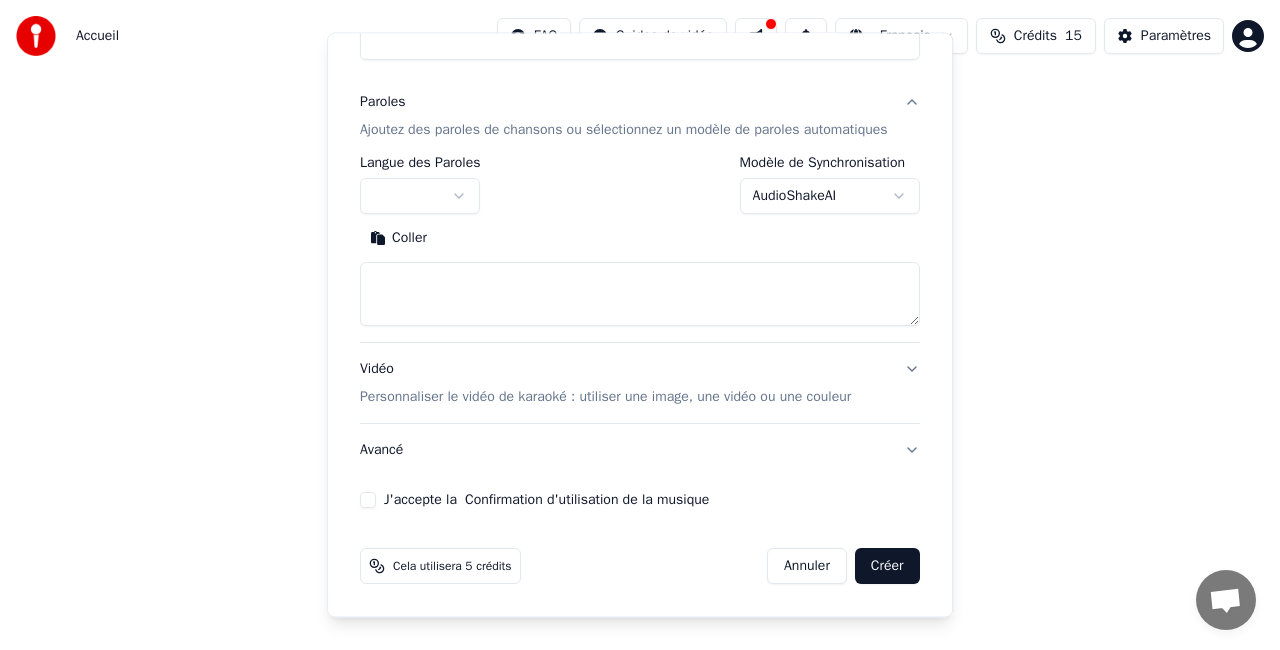 scroll, scrollTop: 224, scrollLeft: 0, axis: vertical 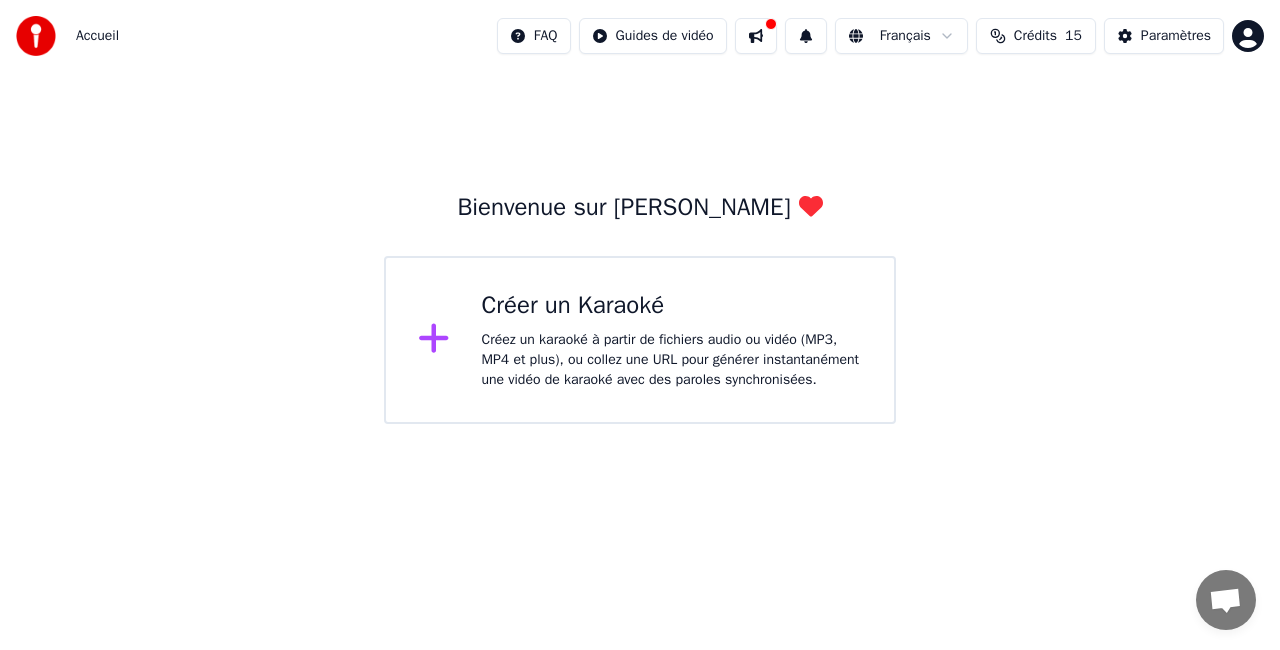 click at bounding box center [756, 36] 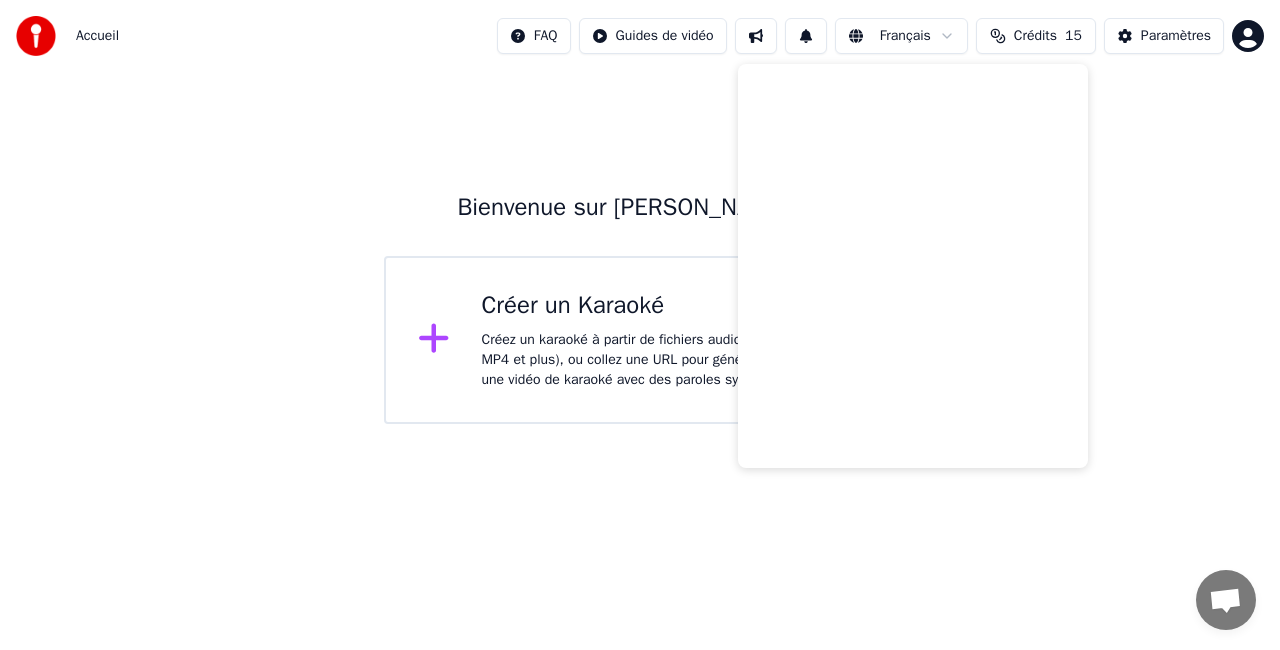 click on "Bienvenue sur [PERSON_NAME] un Karaoké Créez un karaoké à partir de fichiers audio ou vidéo (MP3, MP4 et plus), ou collez une URL pour générer instantanément une vidéo de karaoké avec des paroles synchronisées." at bounding box center [640, 248] 